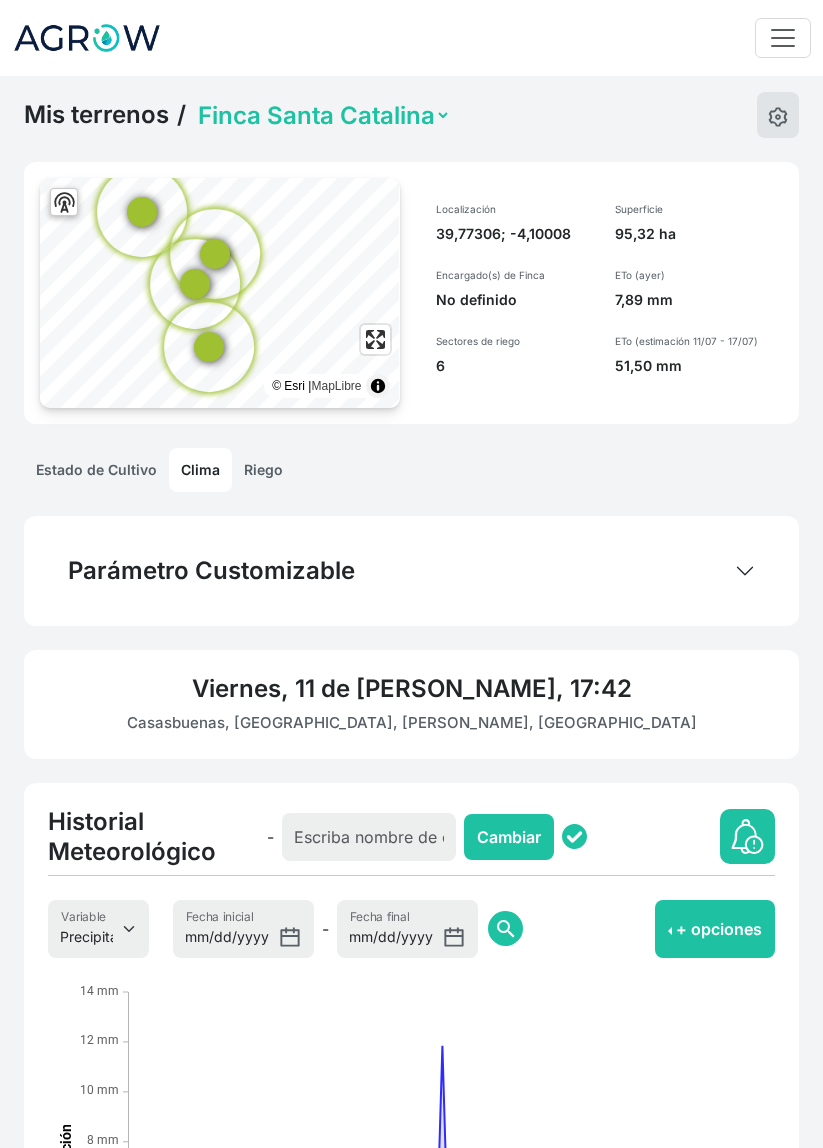 select on "5" 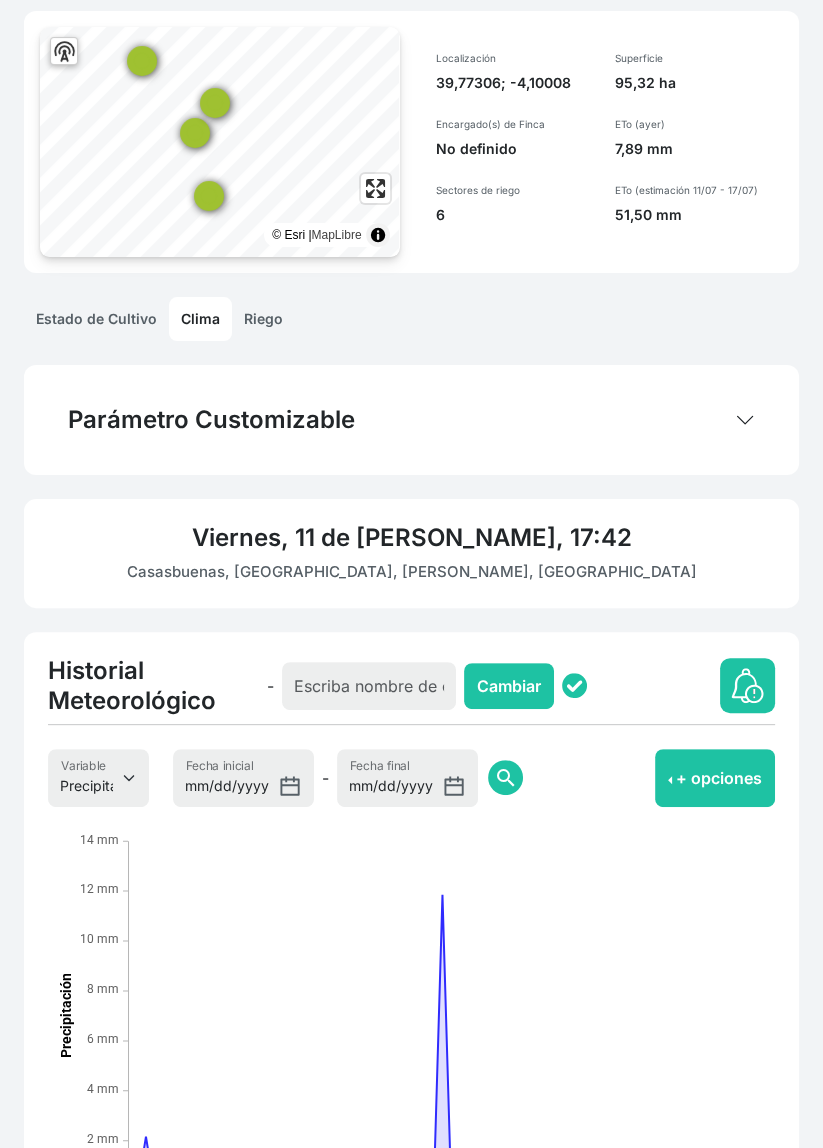 scroll, scrollTop: 0, scrollLeft: 0, axis: both 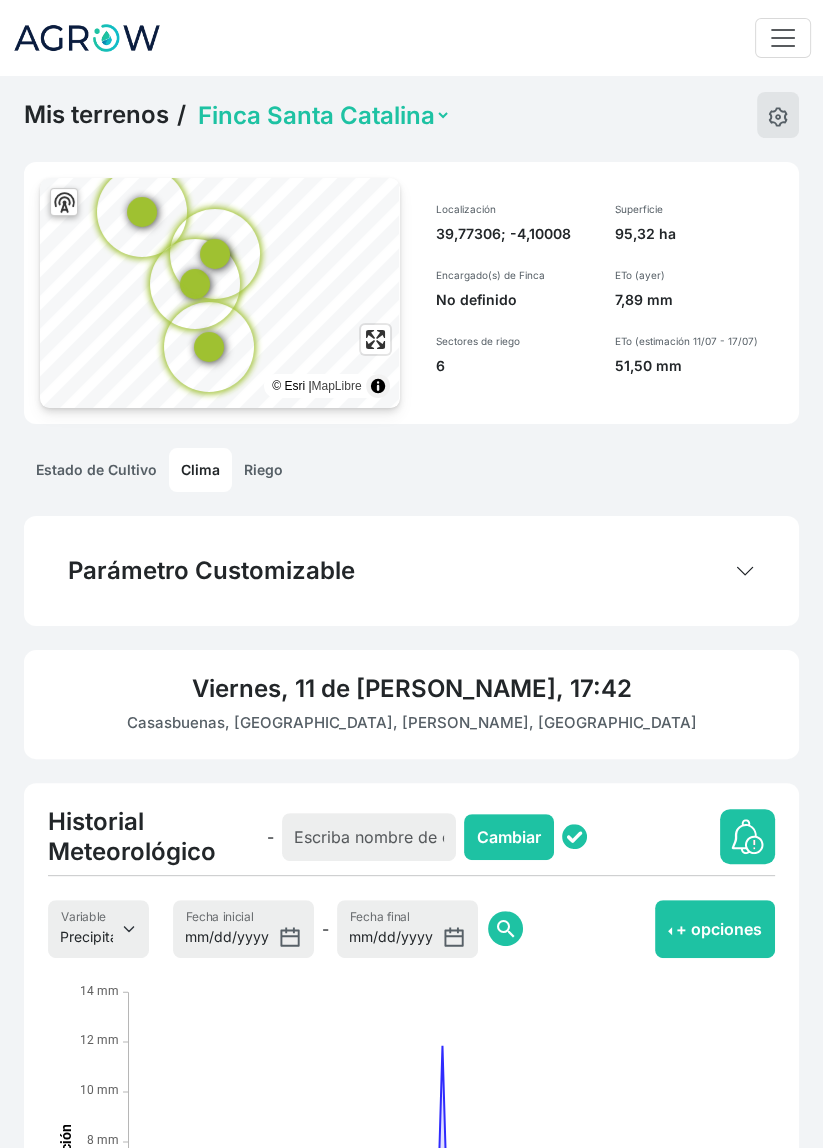 click on "Riego" 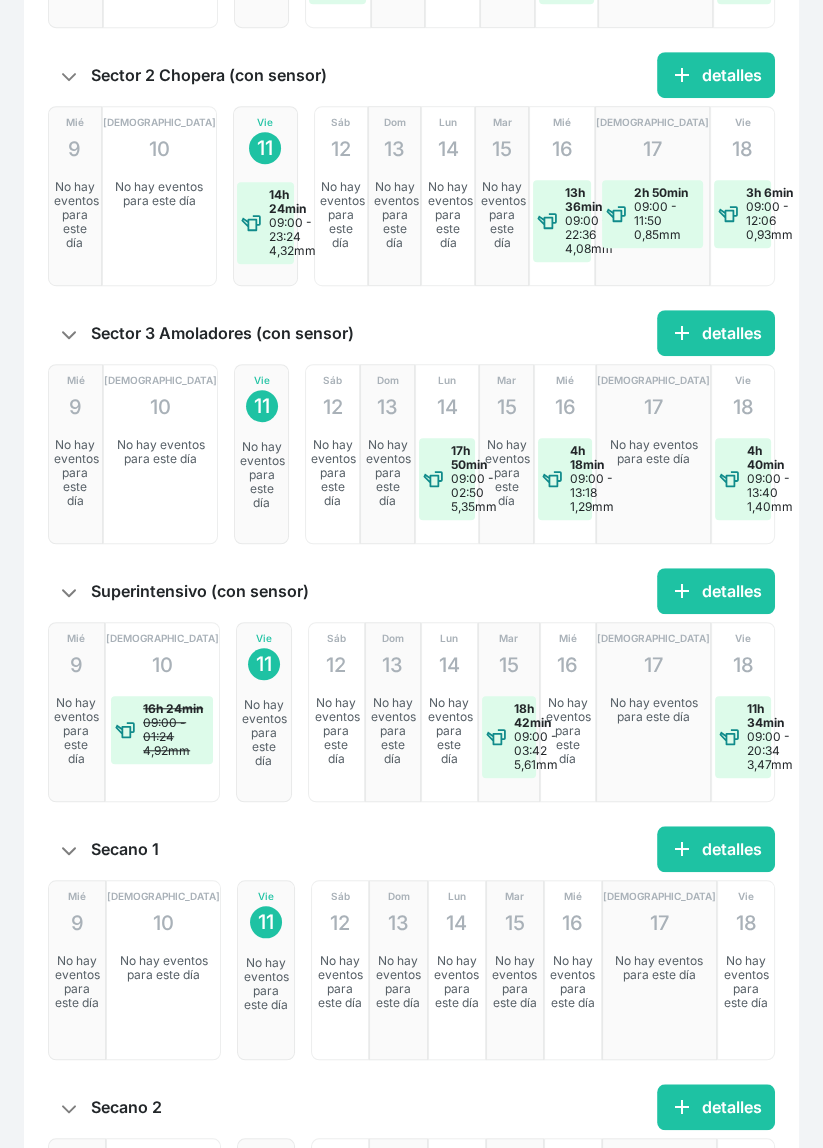 scroll, scrollTop: 864, scrollLeft: 0, axis: vertical 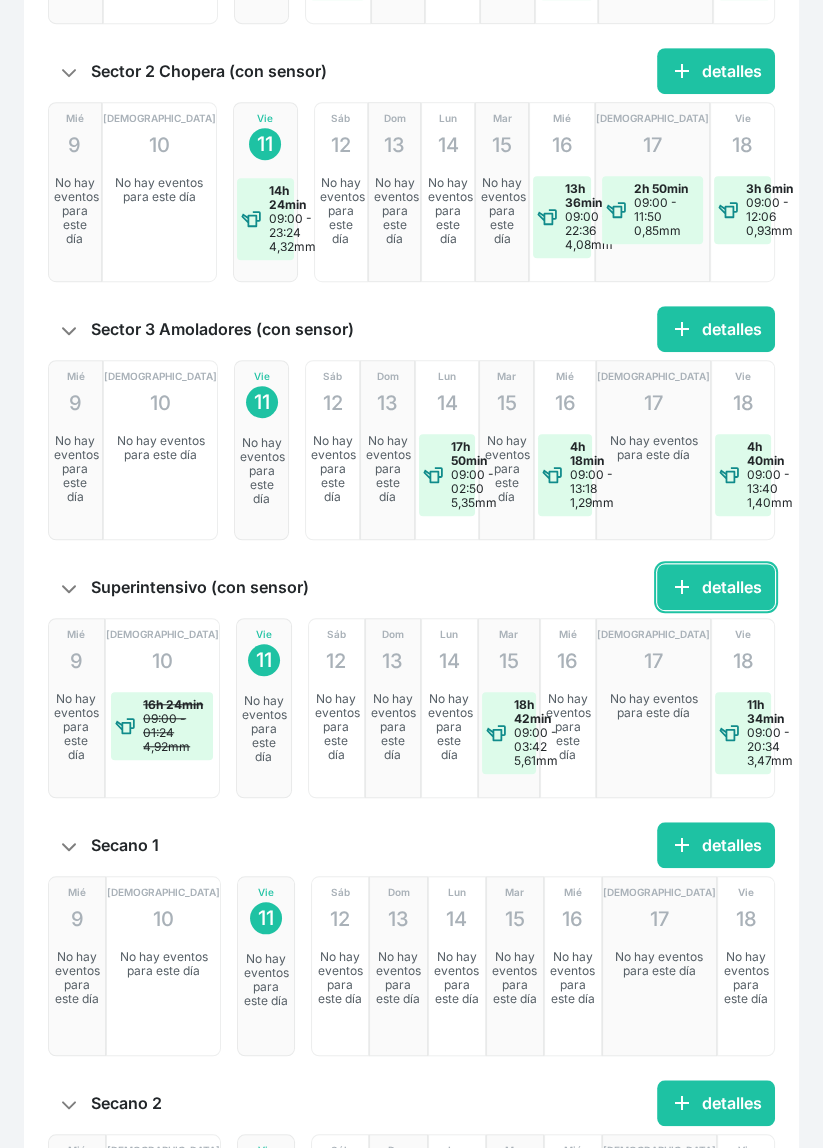 click on "add" 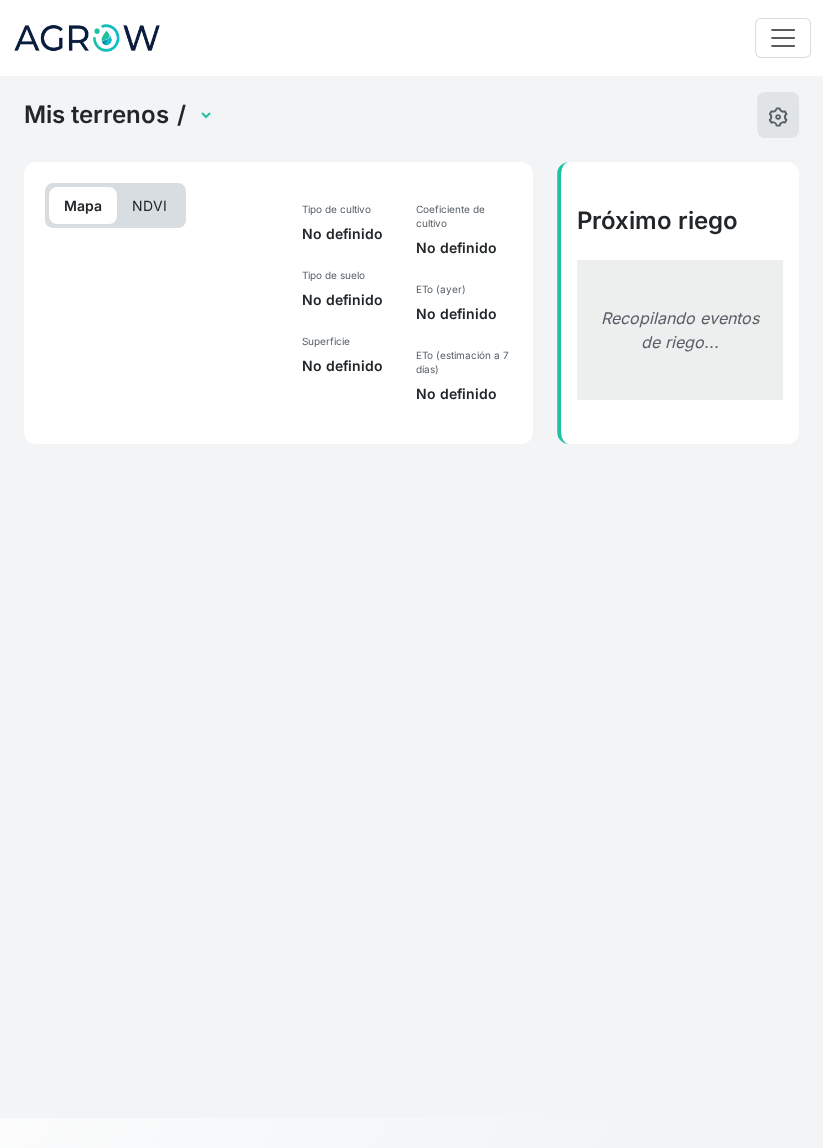 scroll, scrollTop: 0, scrollLeft: 0, axis: both 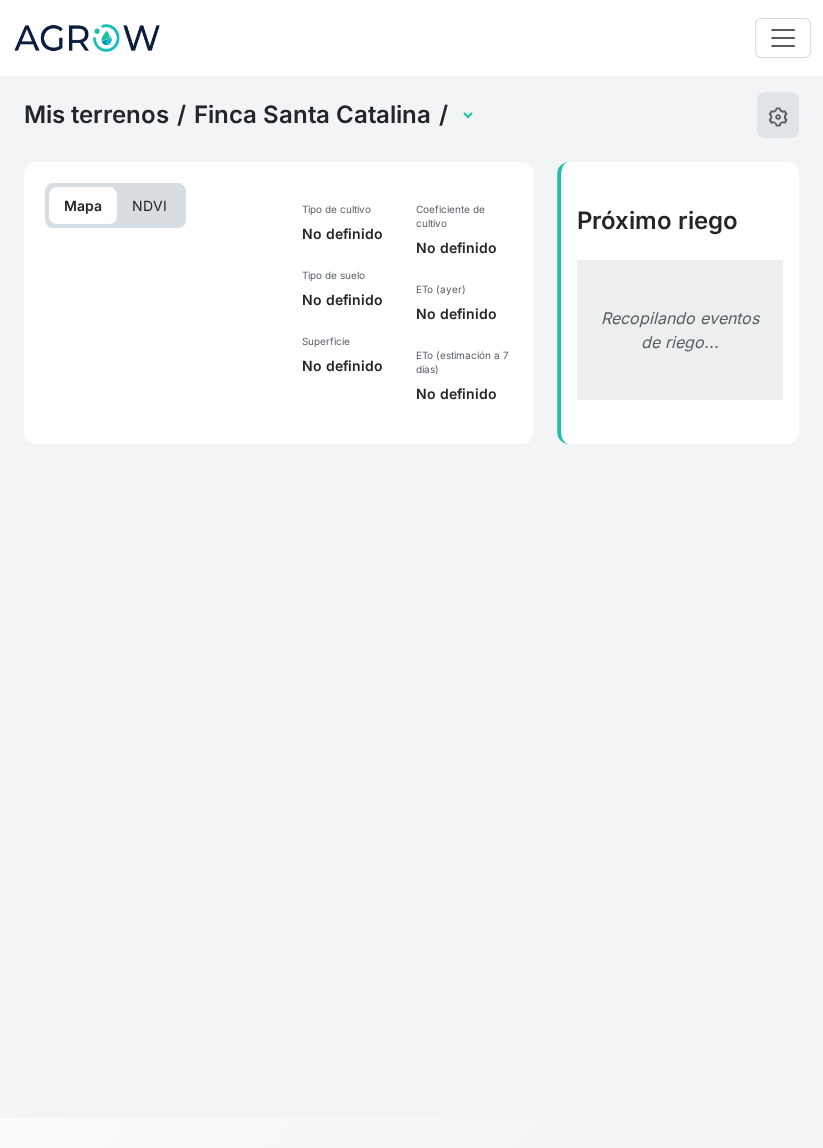 select on "2607" 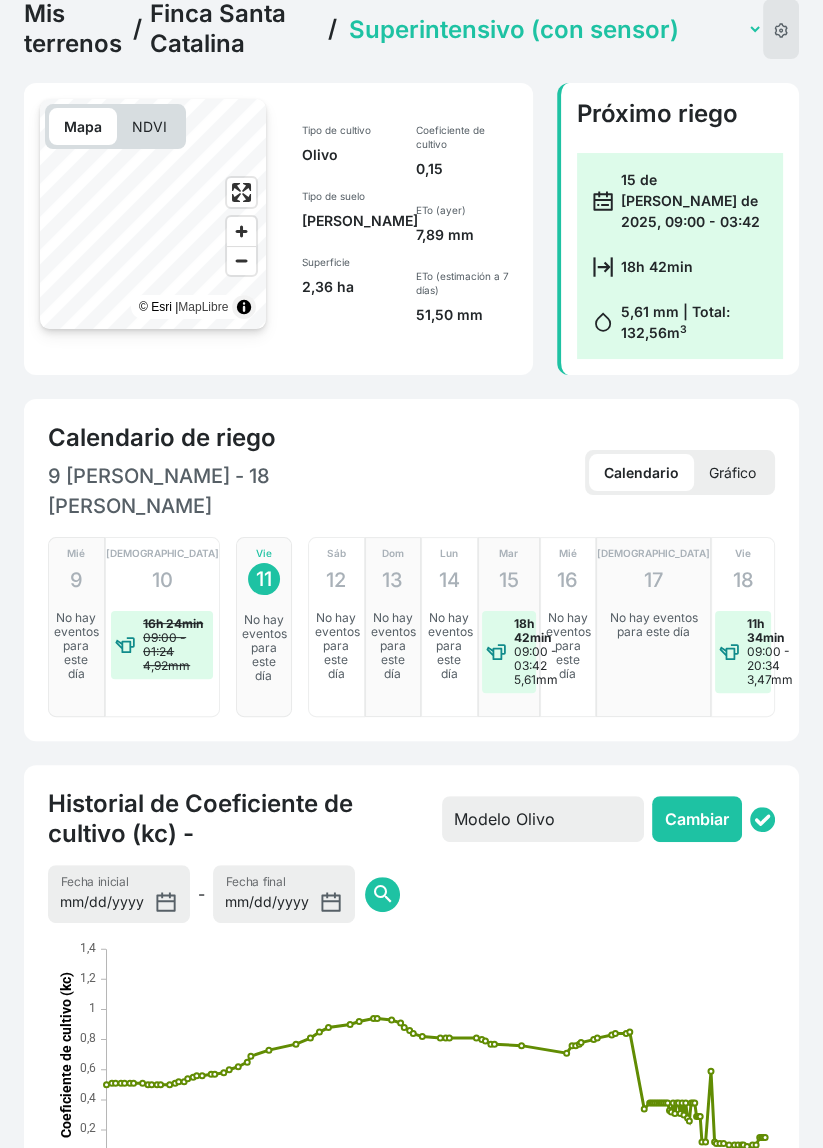 scroll, scrollTop: 0, scrollLeft: 0, axis: both 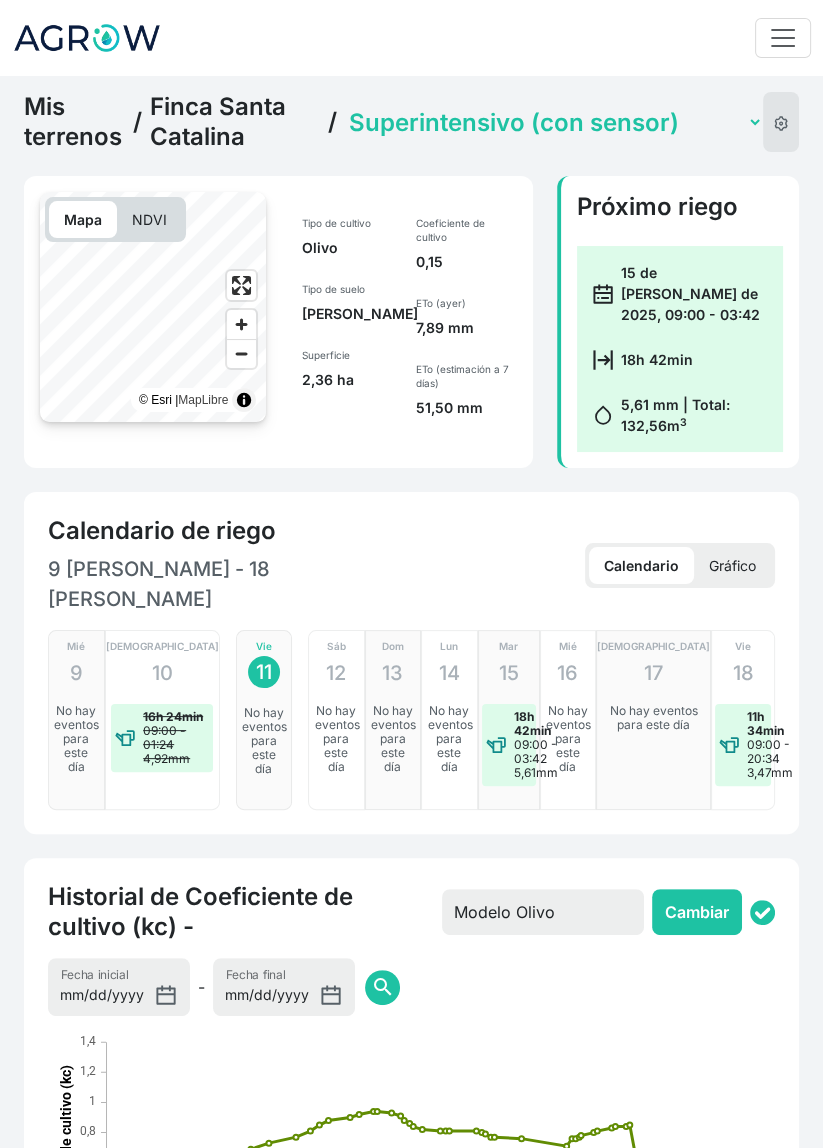 click on "Secano 1   Secano 2   Sector 1 La Colada (con sensor)   Sector 2 Chopera (con sensor)   Sector 3 Amoladores (con sensor)   Superintensivo (con sensor)" 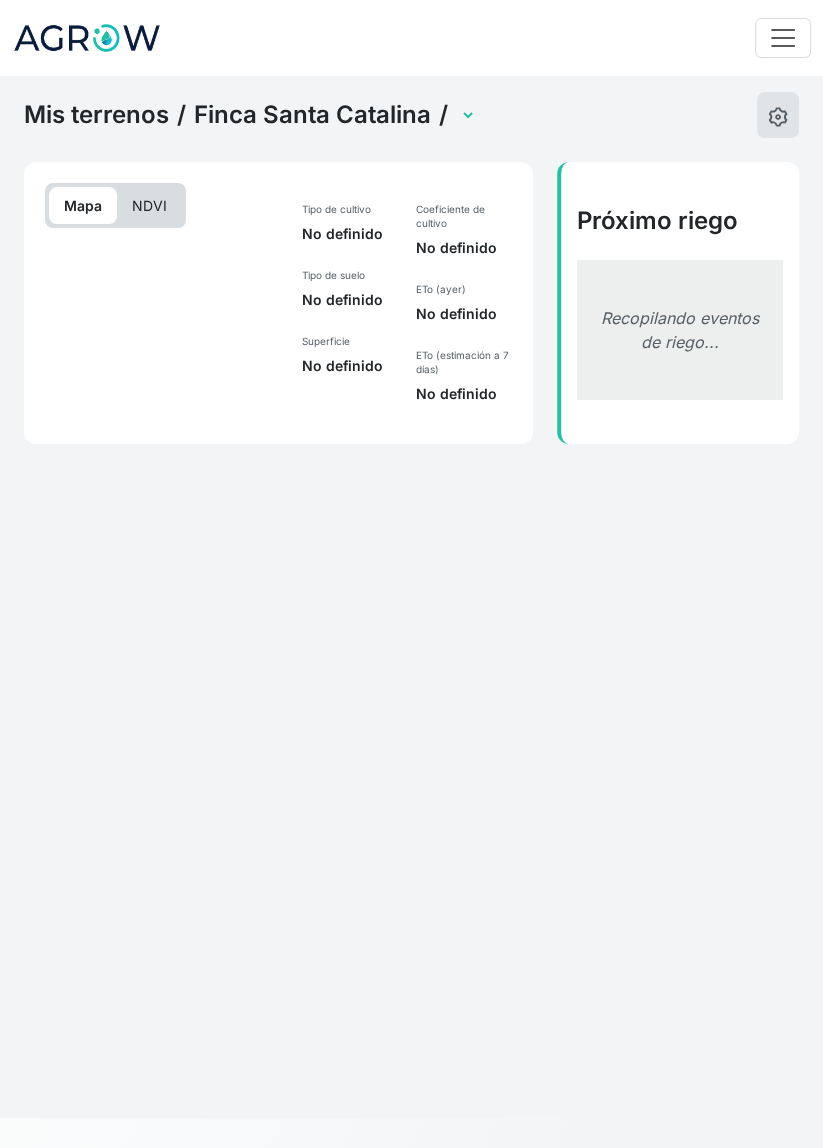select on "2604" 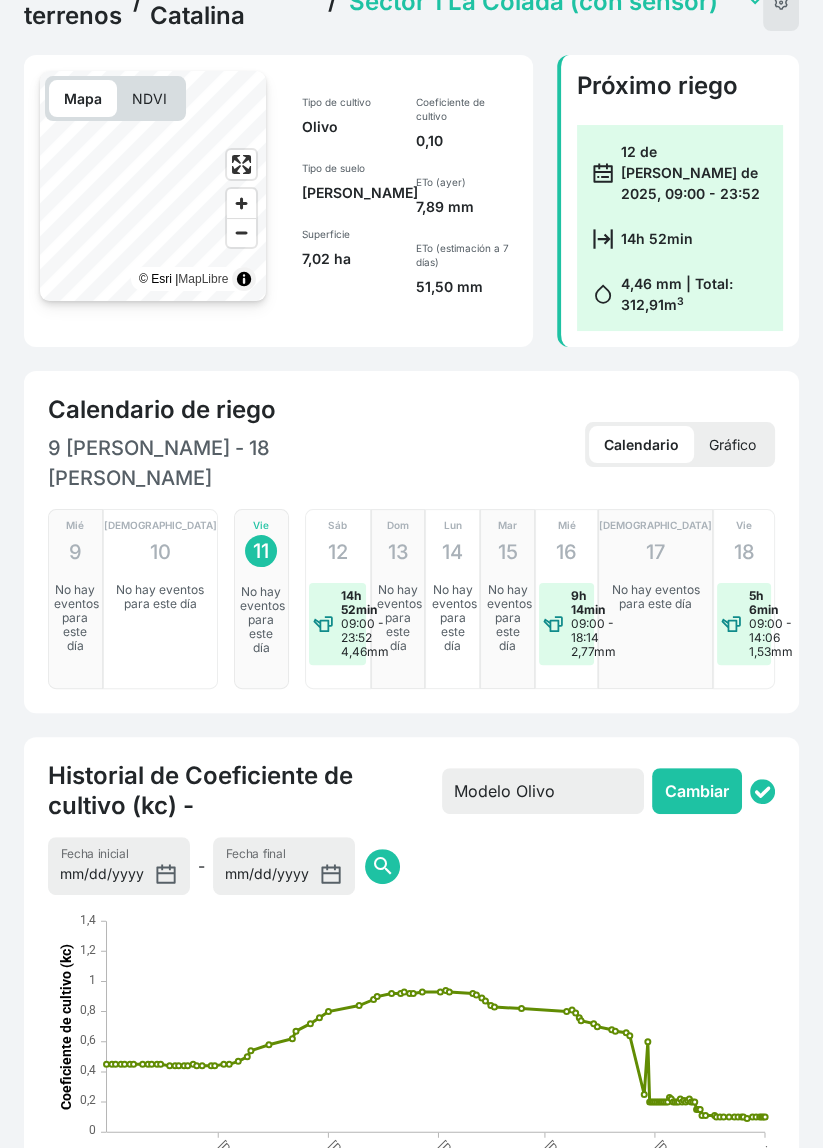 scroll, scrollTop: 0, scrollLeft: 0, axis: both 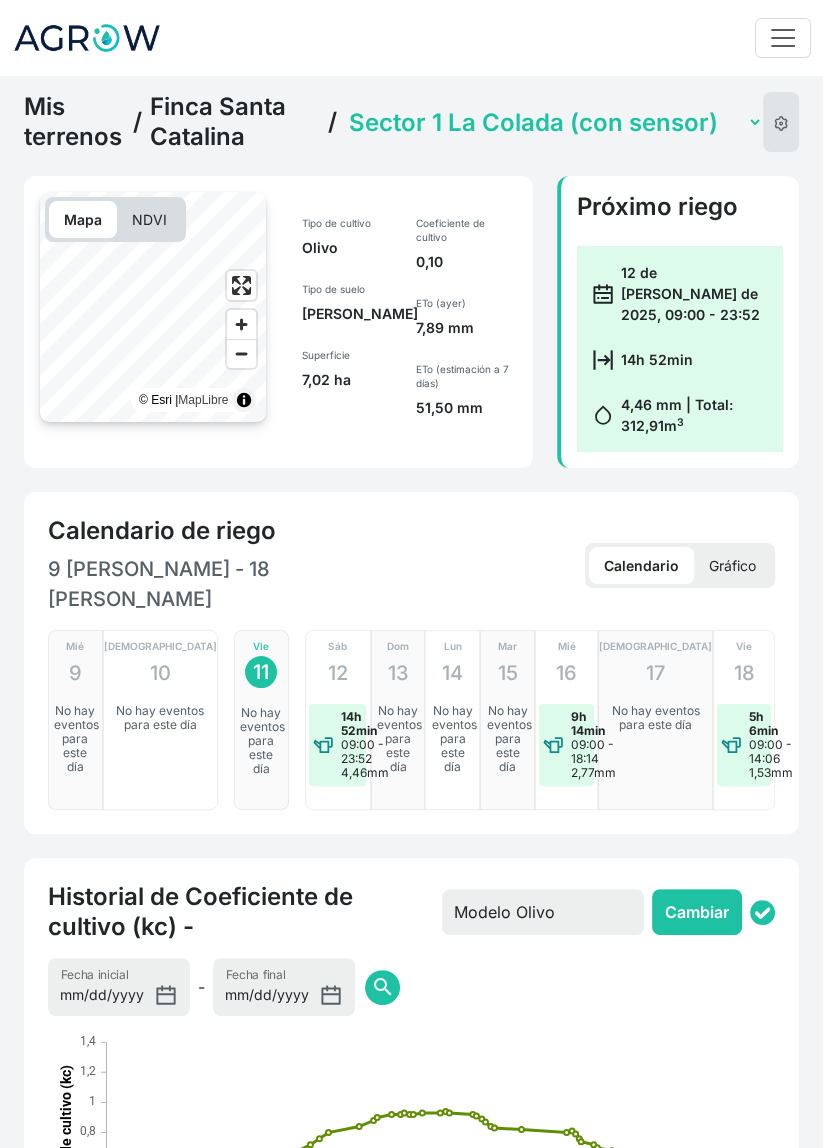 click on "Secano 1   Secano 2   Sector 1 La Colada (con sensor)   Sector 2 Chopera (con sensor)   Sector 3 Amoladores (con sensor)   Superintensivo (con sensor)" 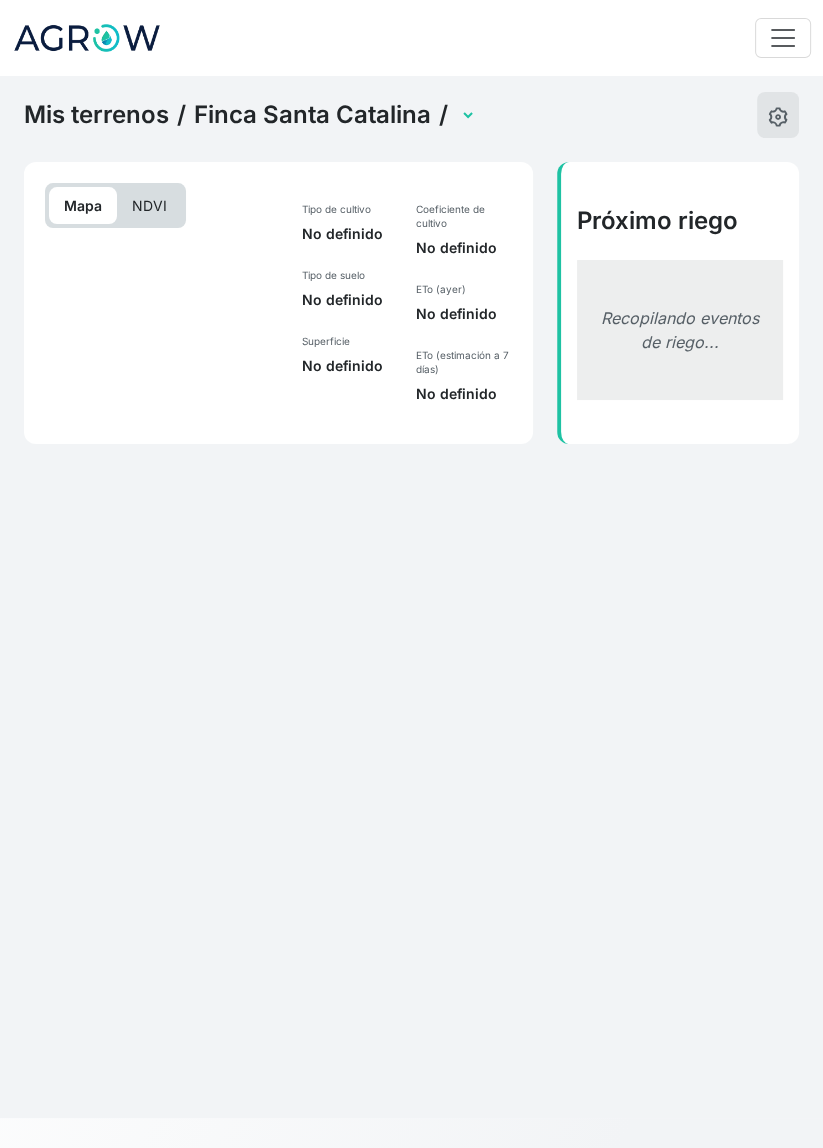 select on "2605" 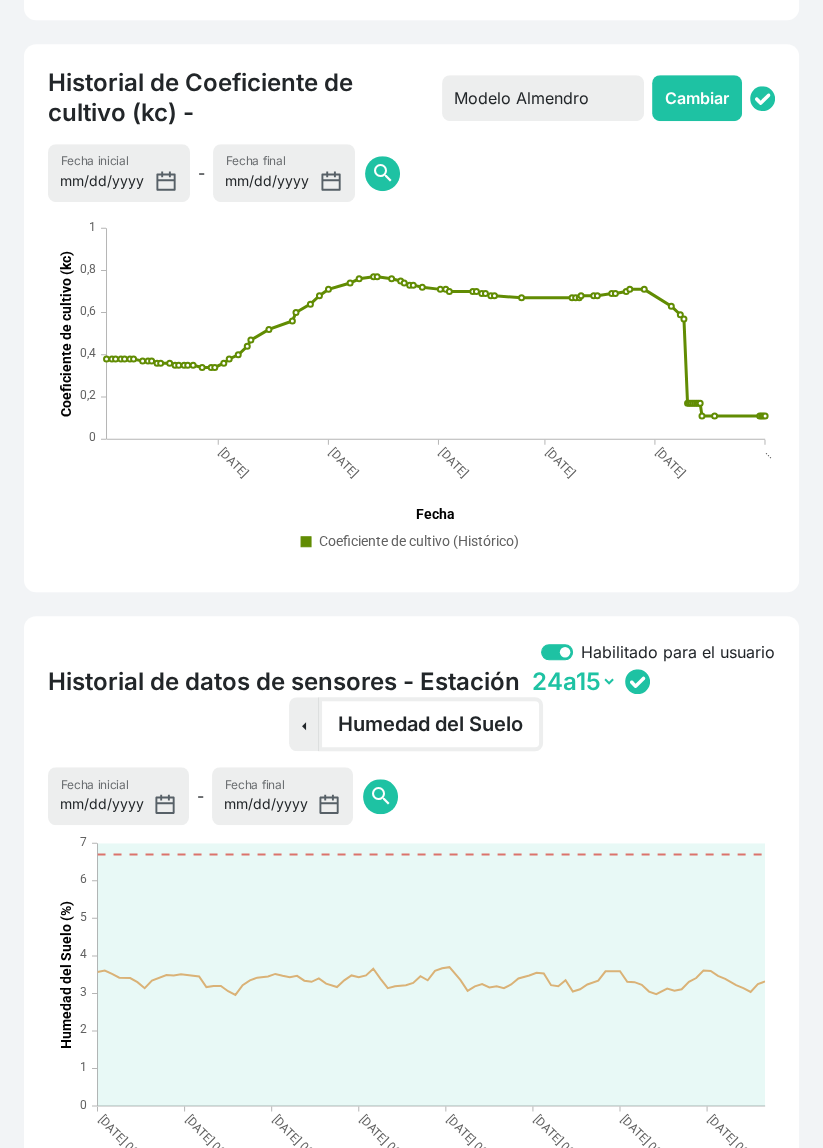 scroll, scrollTop: 817, scrollLeft: 0, axis: vertical 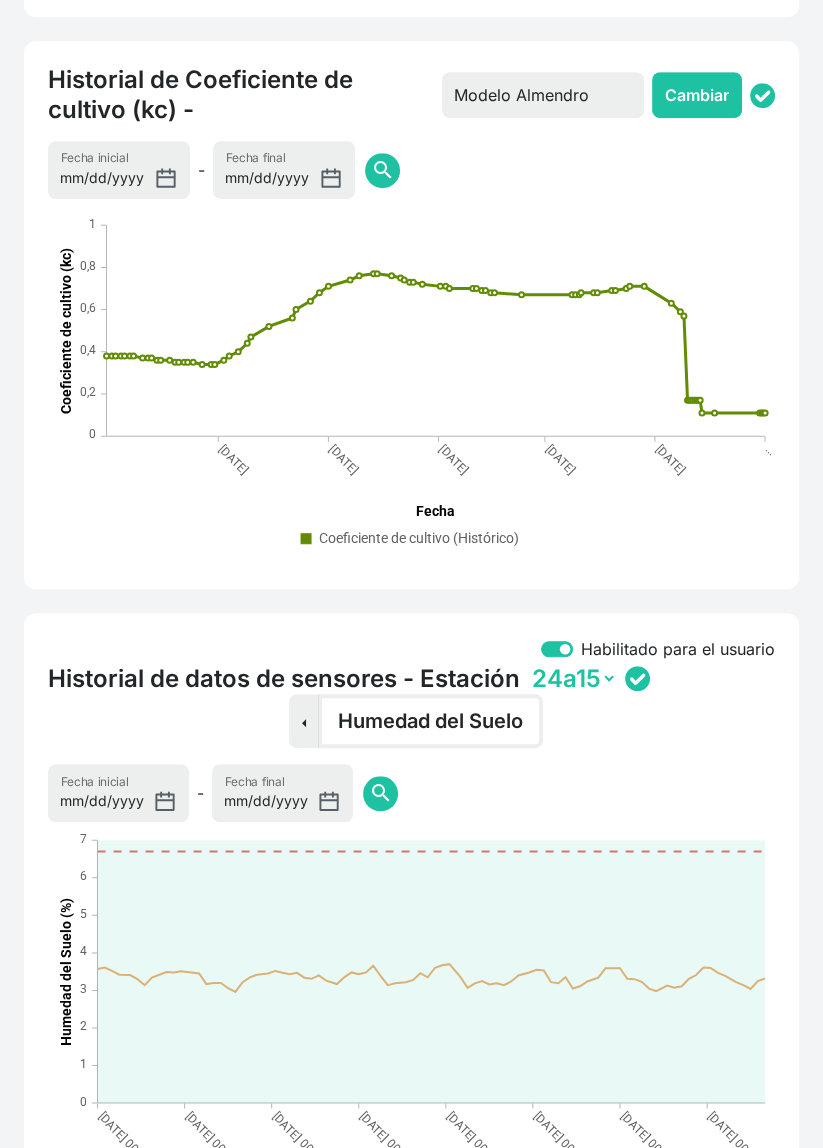 click 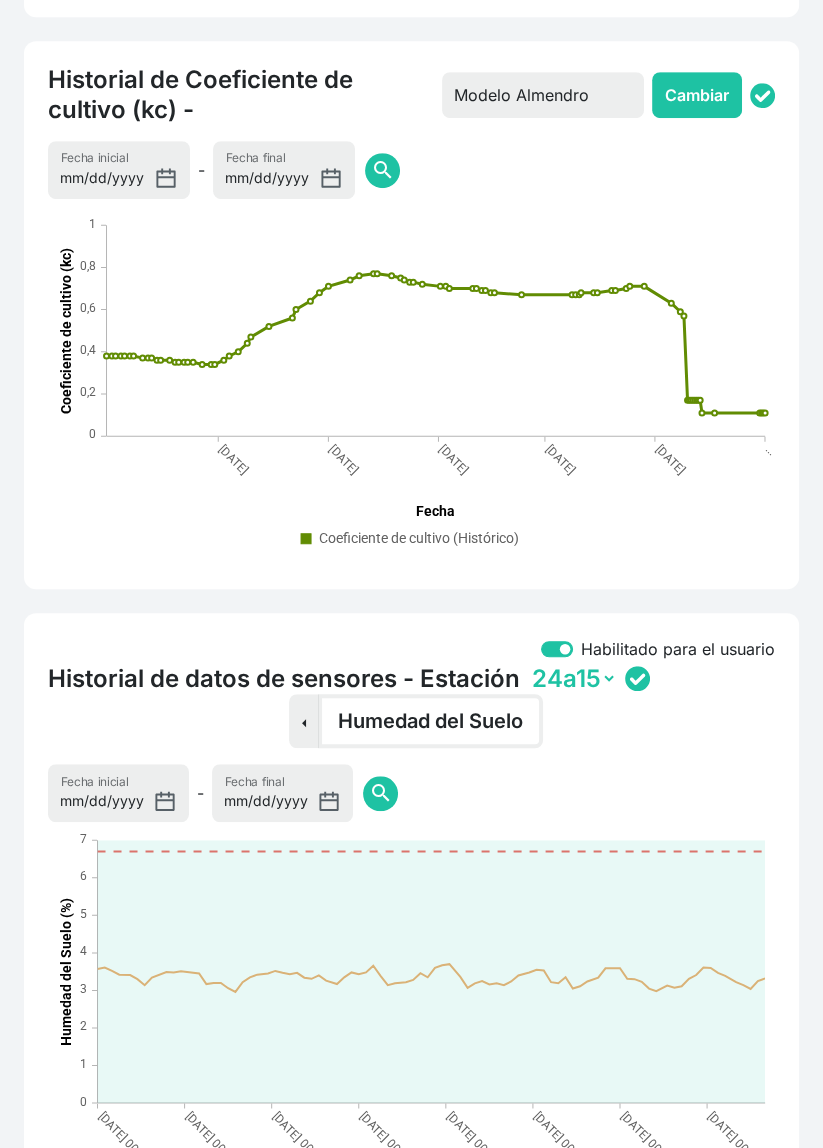 click 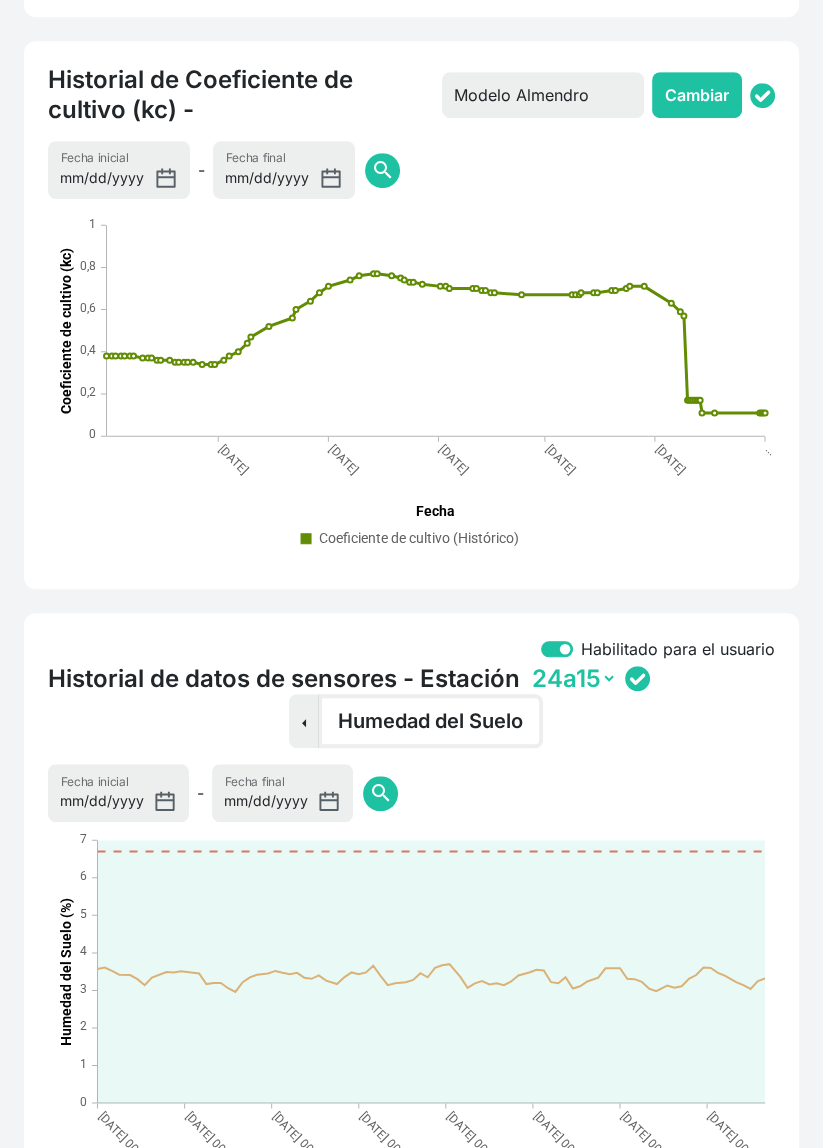 click 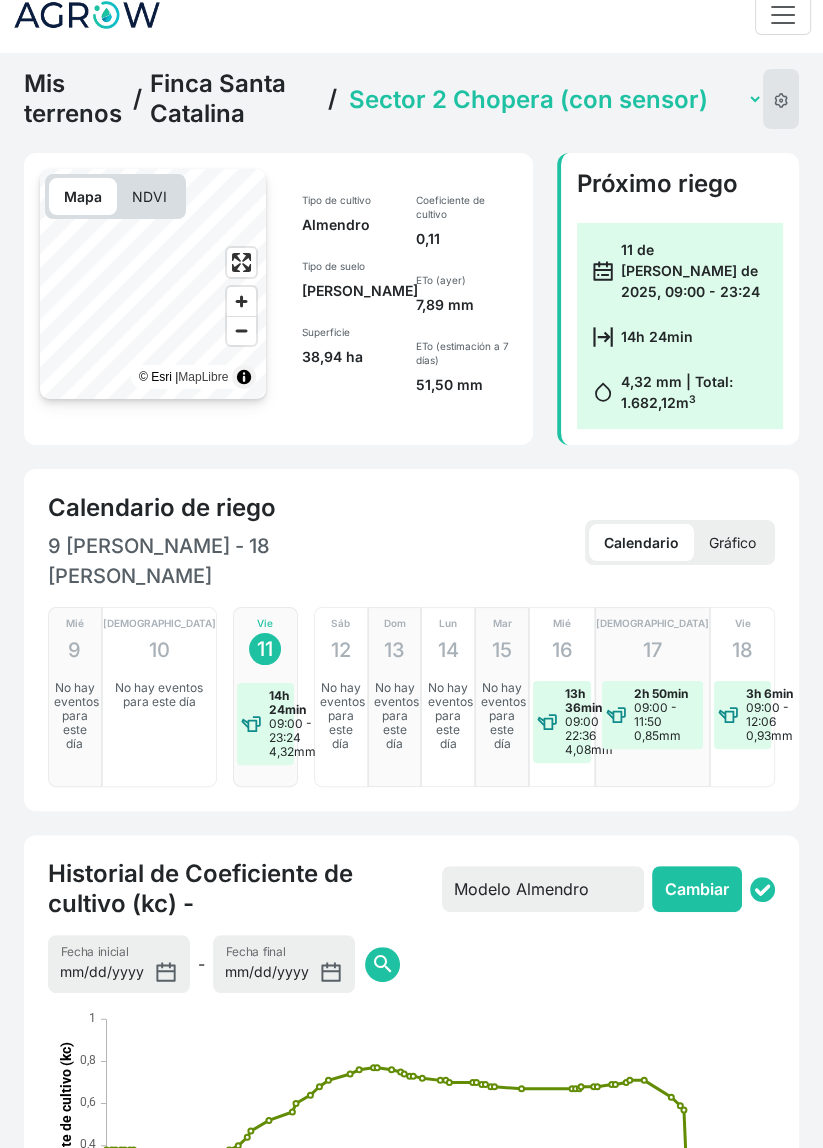 scroll, scrollTop: 32, scrollLeft: 0, axis: vertical 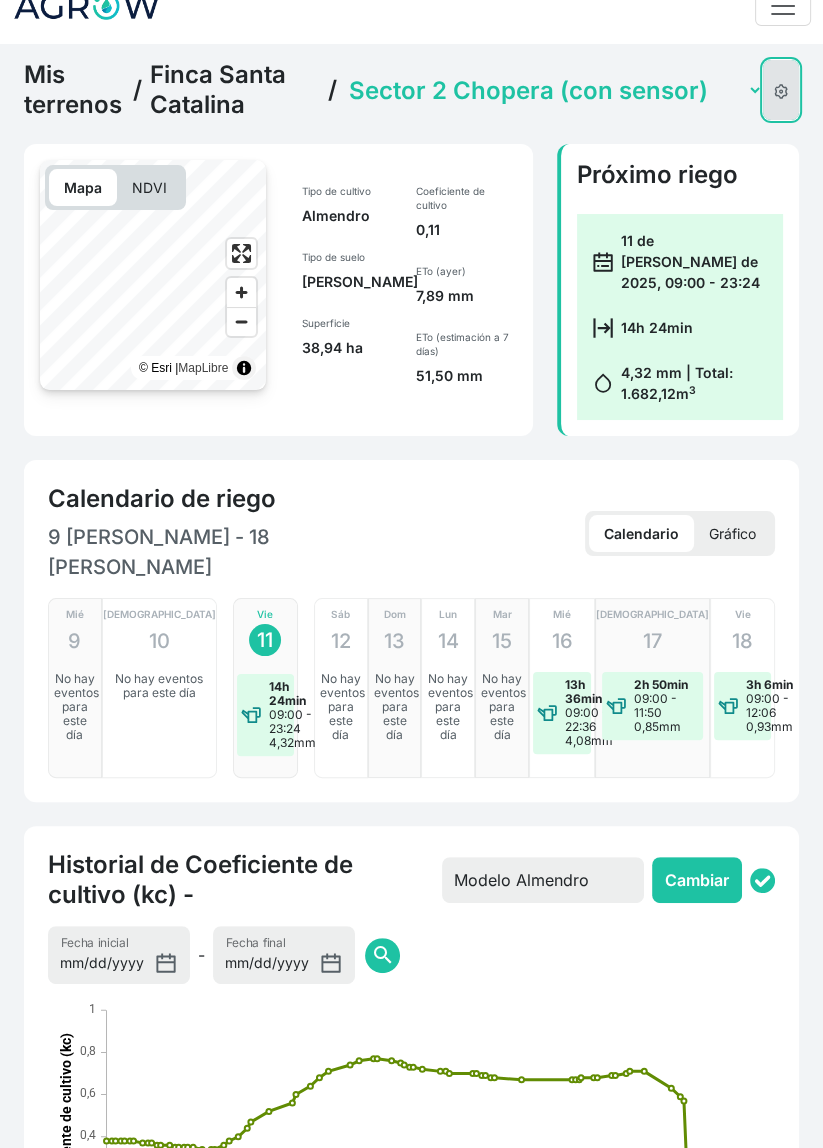 click 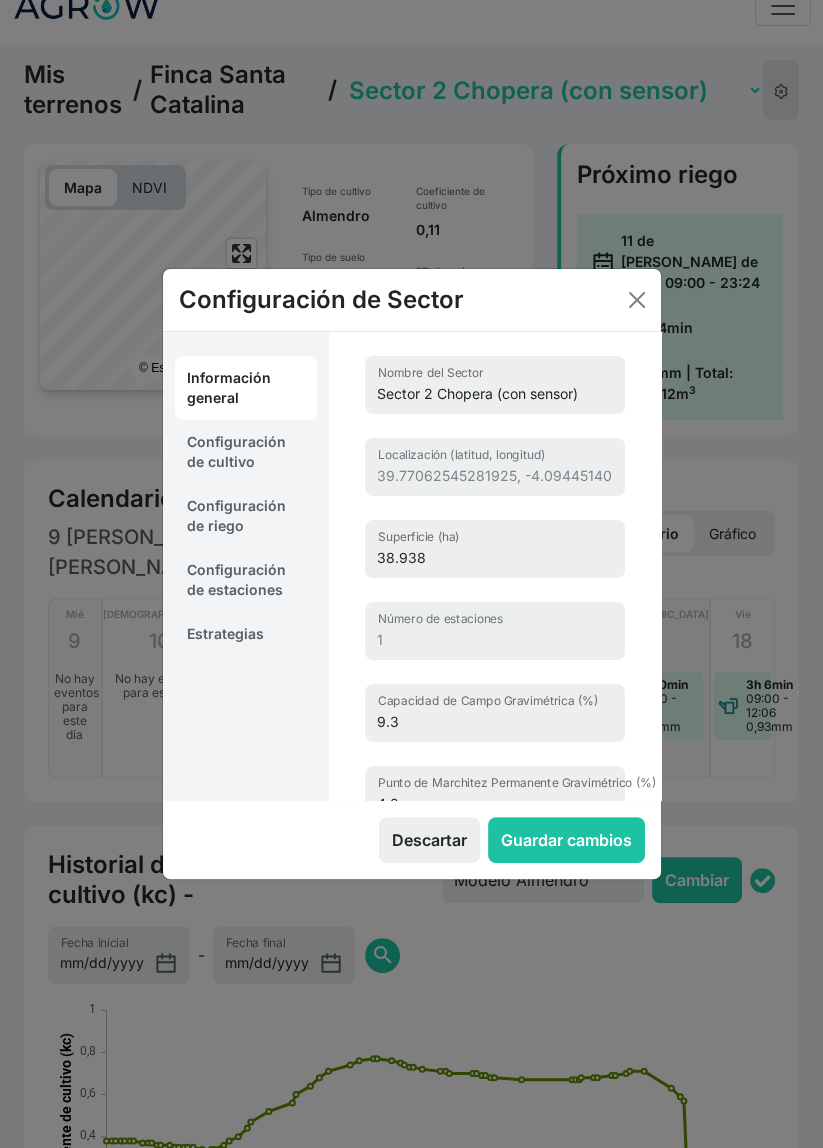 click on "Estrategias" at bounding box center [246, 634] 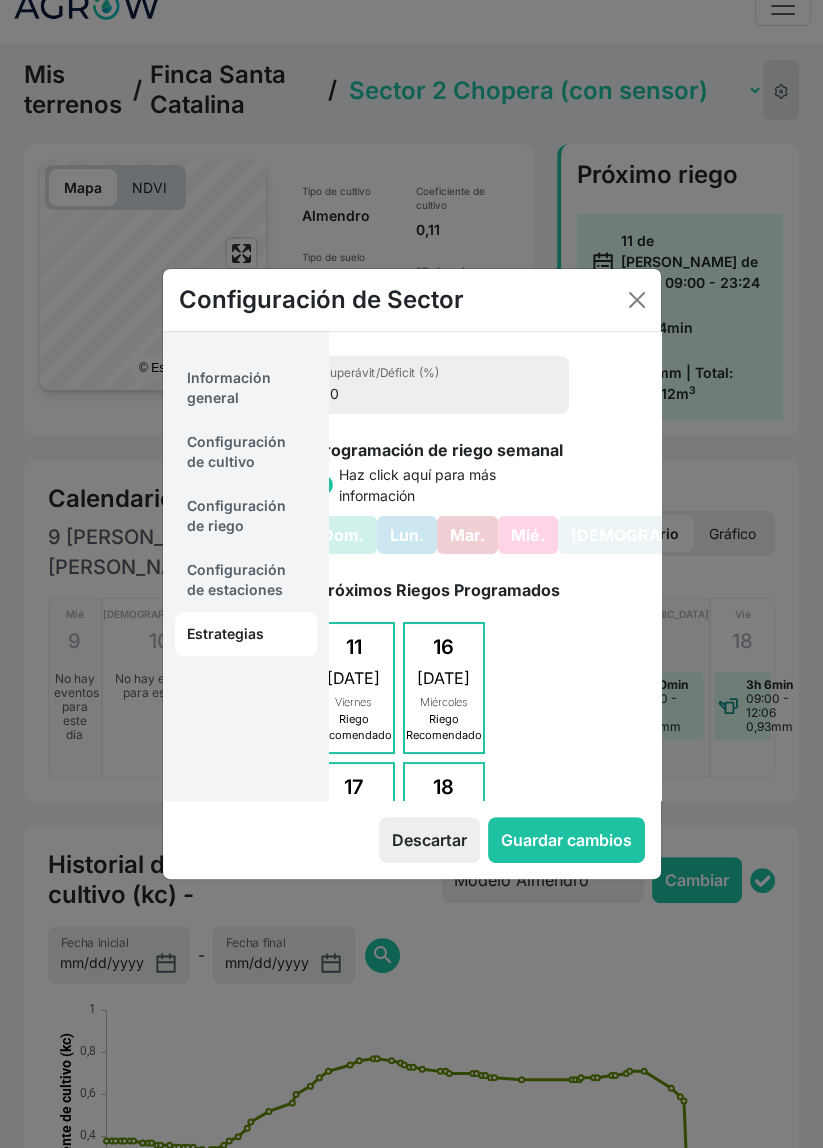 scroll, scrollTop: 0, scrollLeft: 134, axis: horizontal 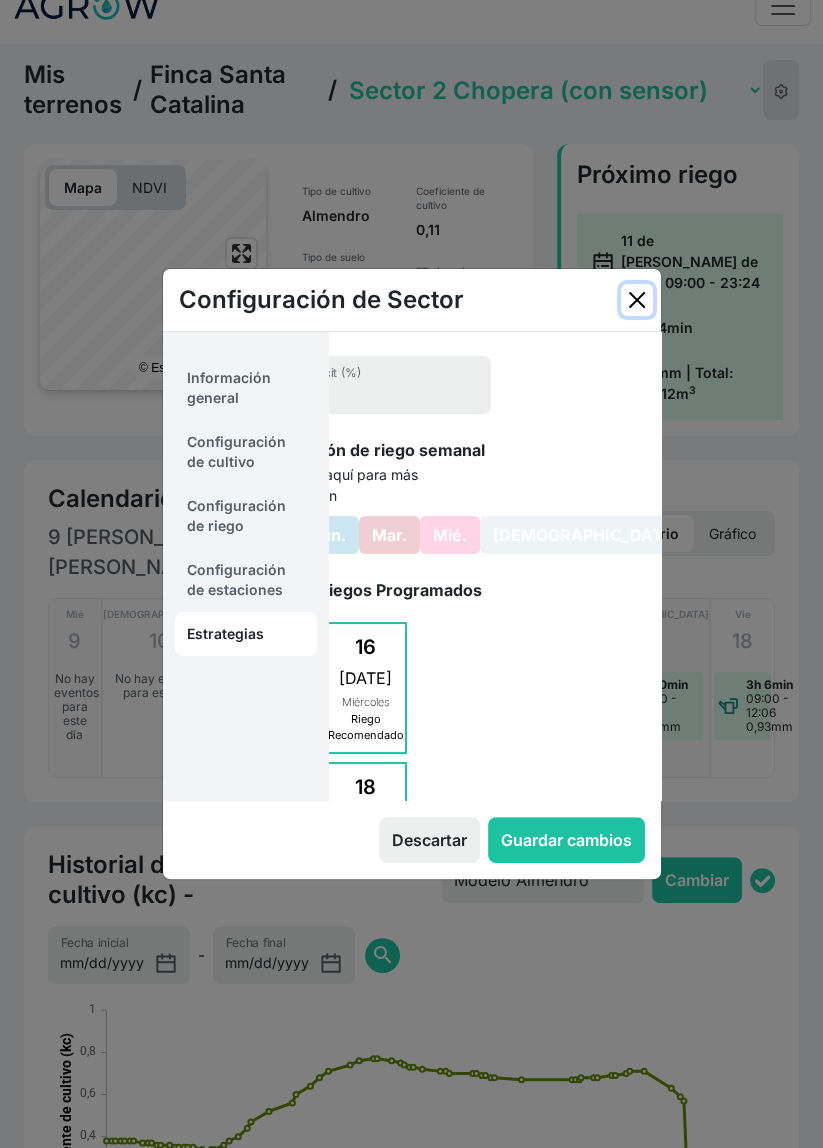 click at bounding box center (637, 300) 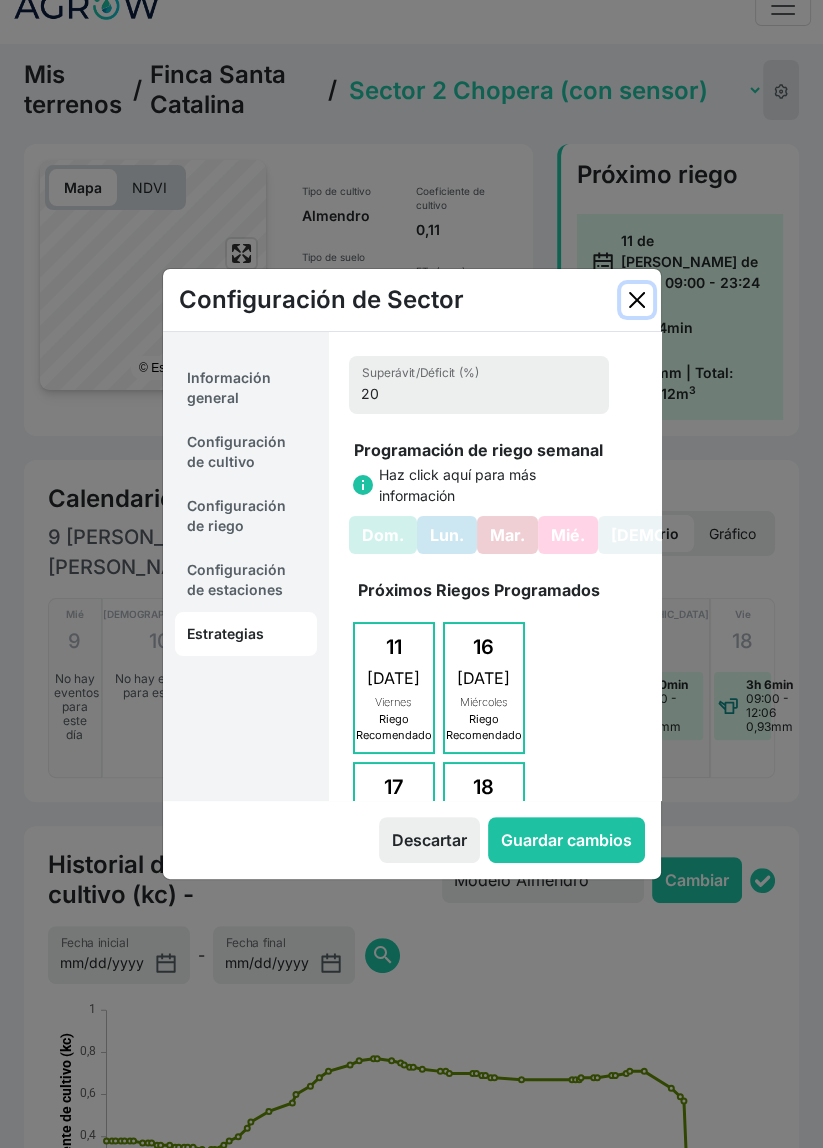 select on "11" 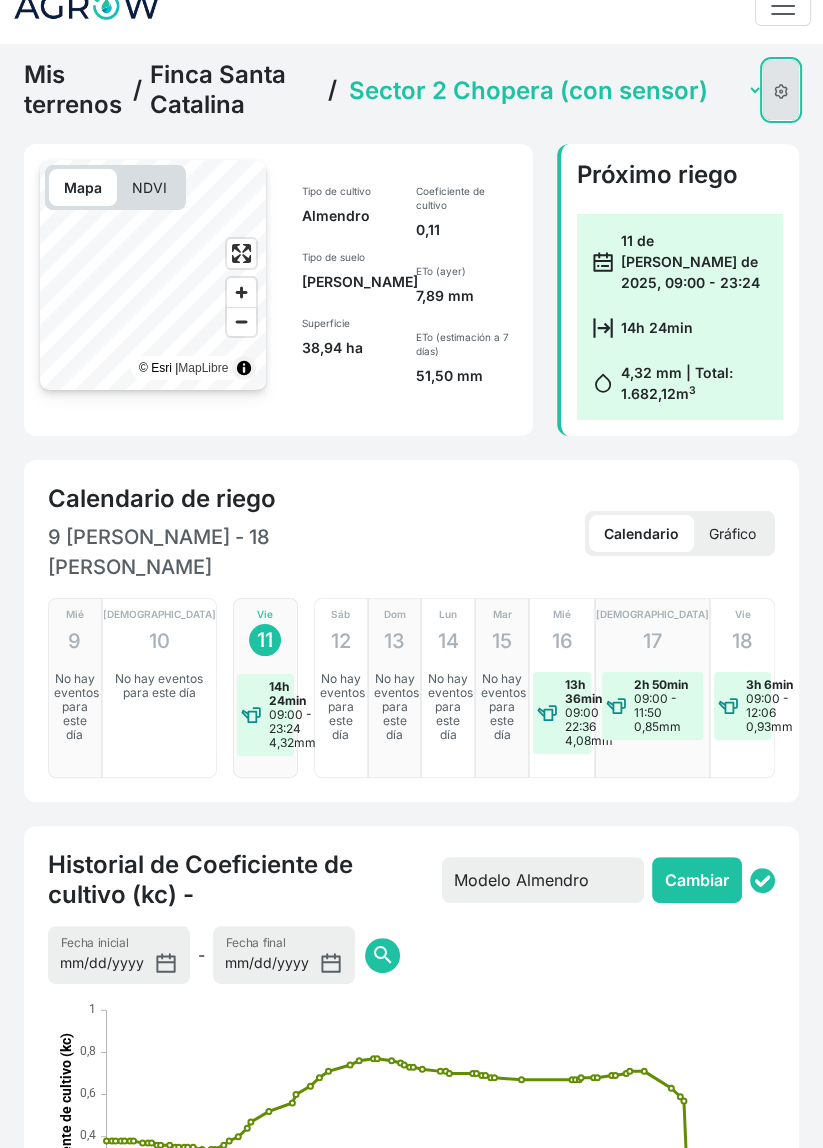 scroll, scrollTop: 0, scrollLeft: 0, axis: both 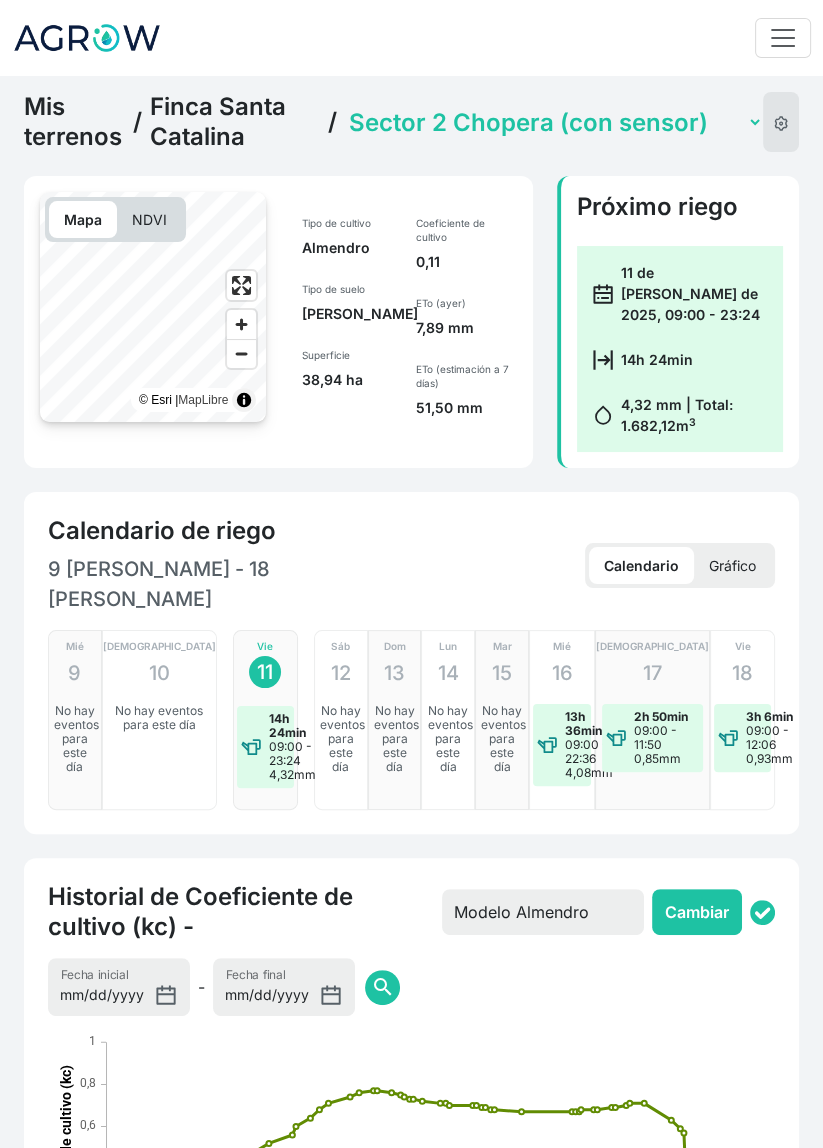 click on "Mis terrenos" 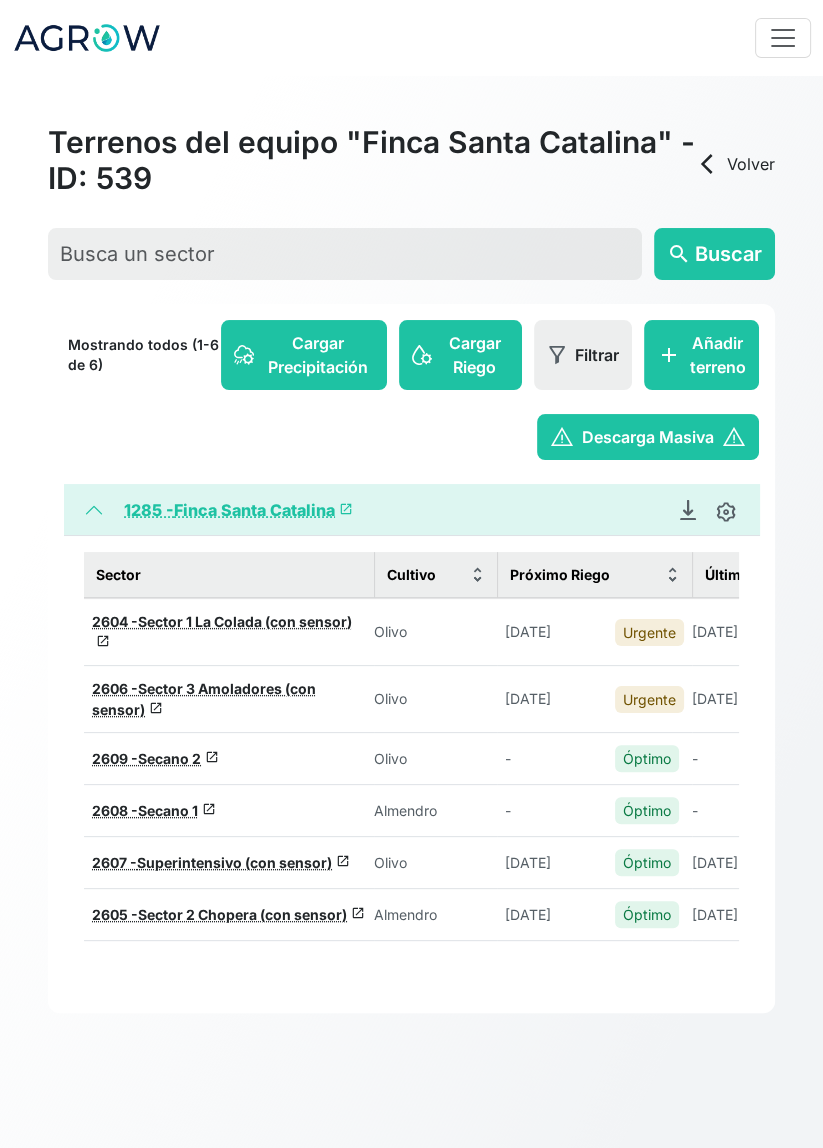 click on "arrow_back_ios  Volver" 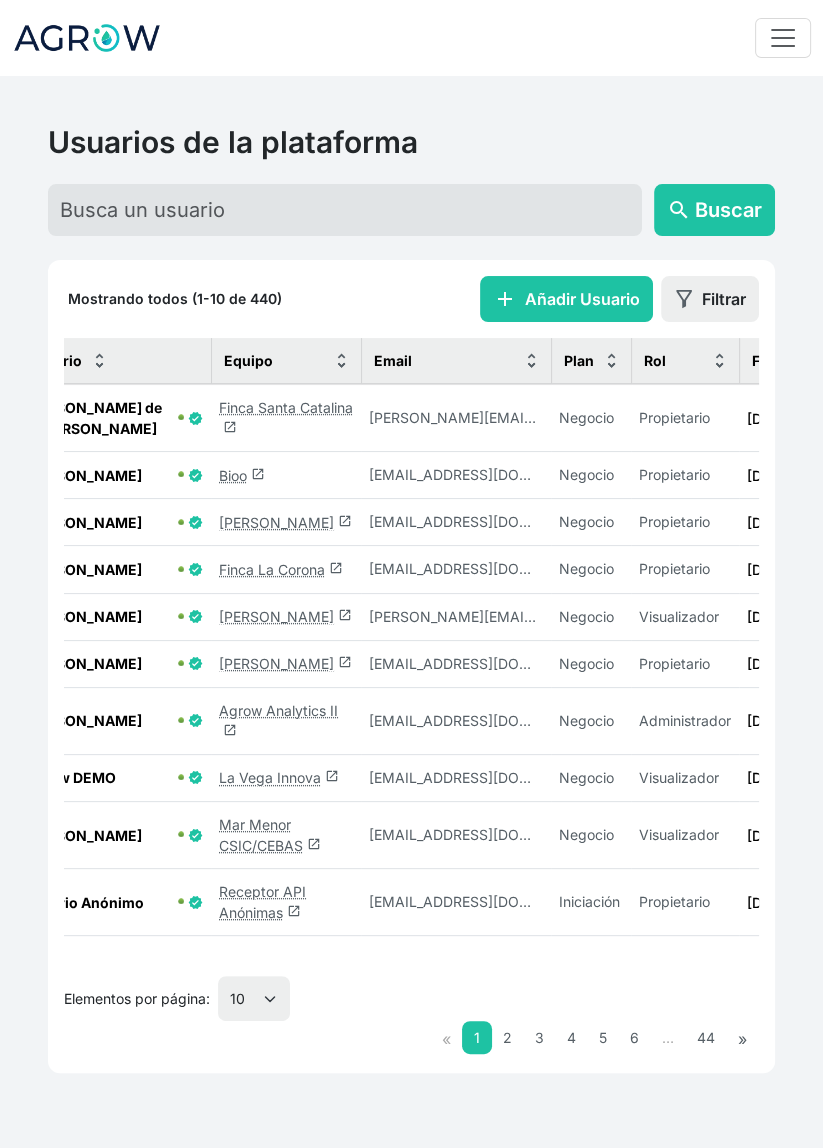 scroll, scrollTop: 0, scrollLeft: 0, axis: both 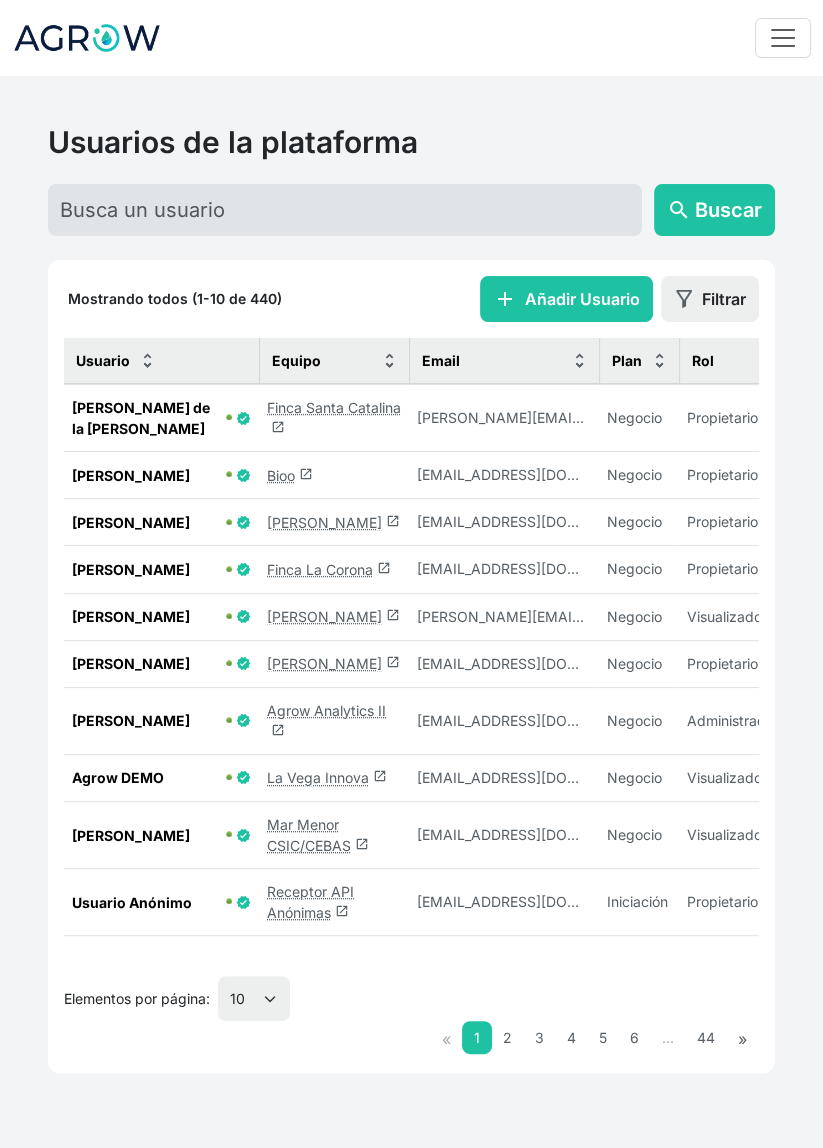 click on "Finca Santa Catalina  launch" 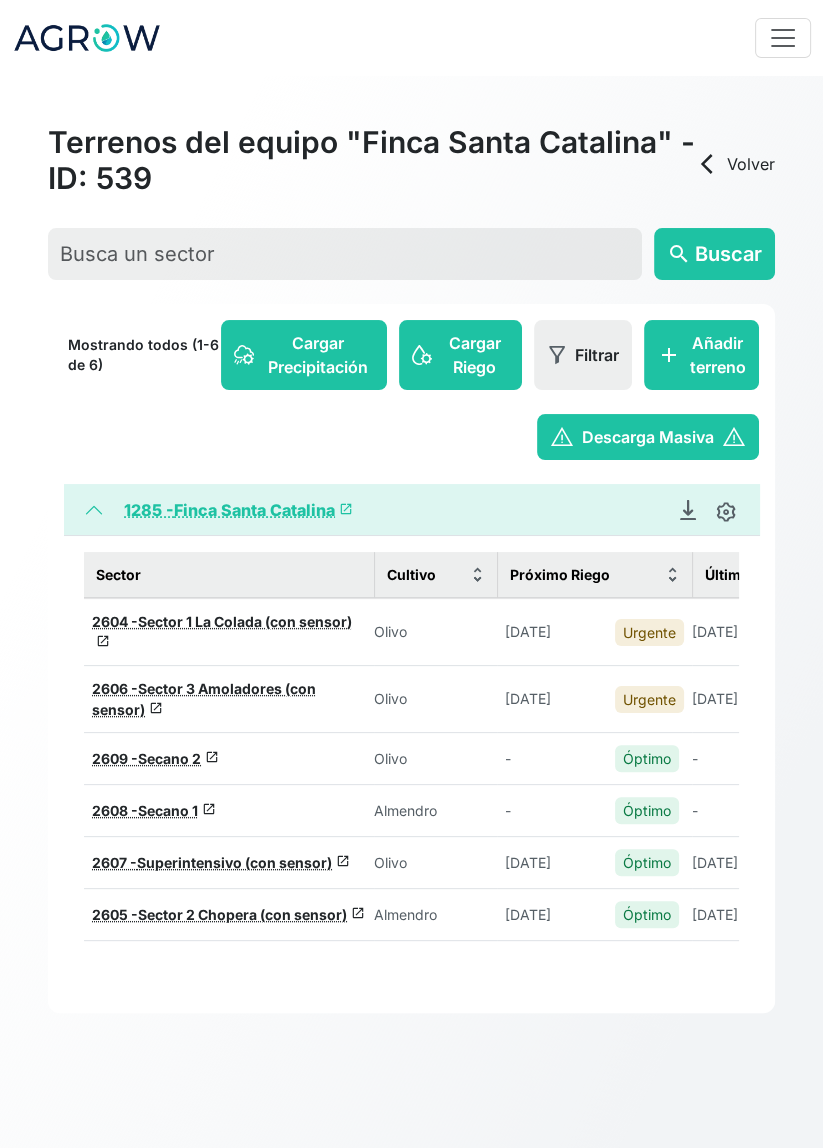 click on "Superintensivo (con sensor)" at bounding box center (234, 862) 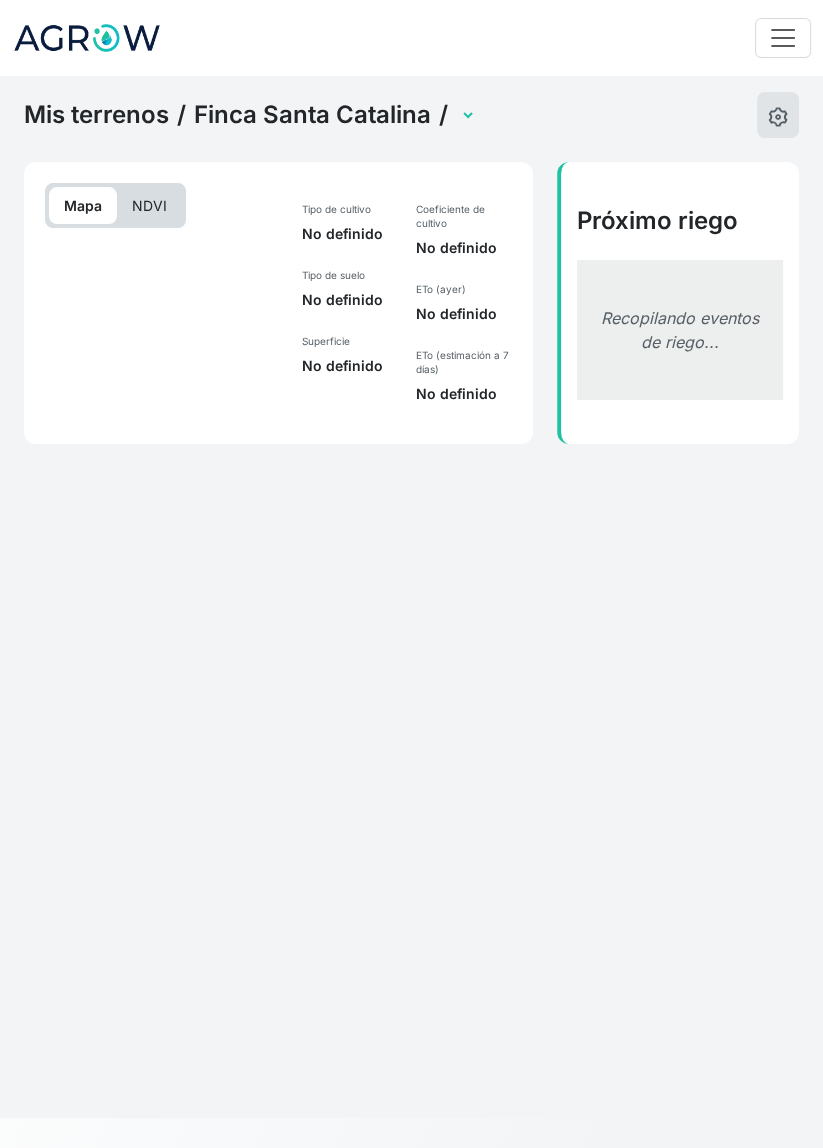 select on "2607" 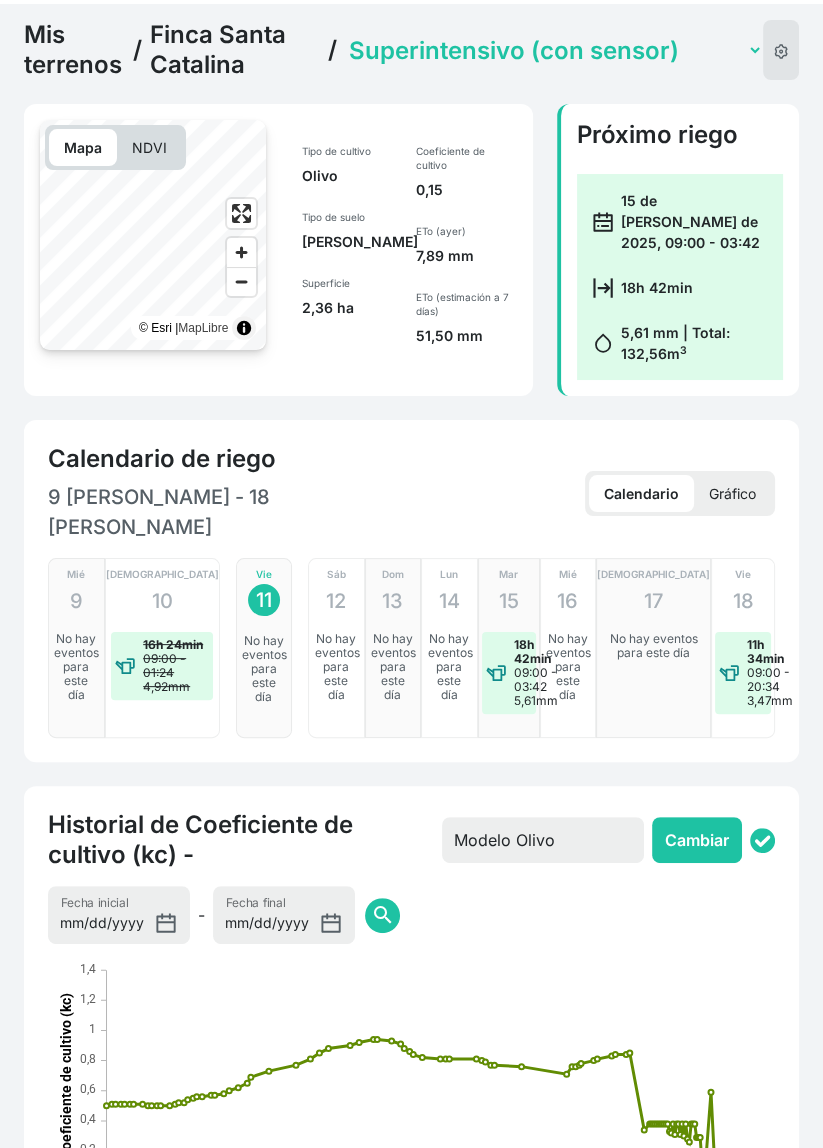 scroll, scrollTop: 0, scrollLeft: 0, axis: both 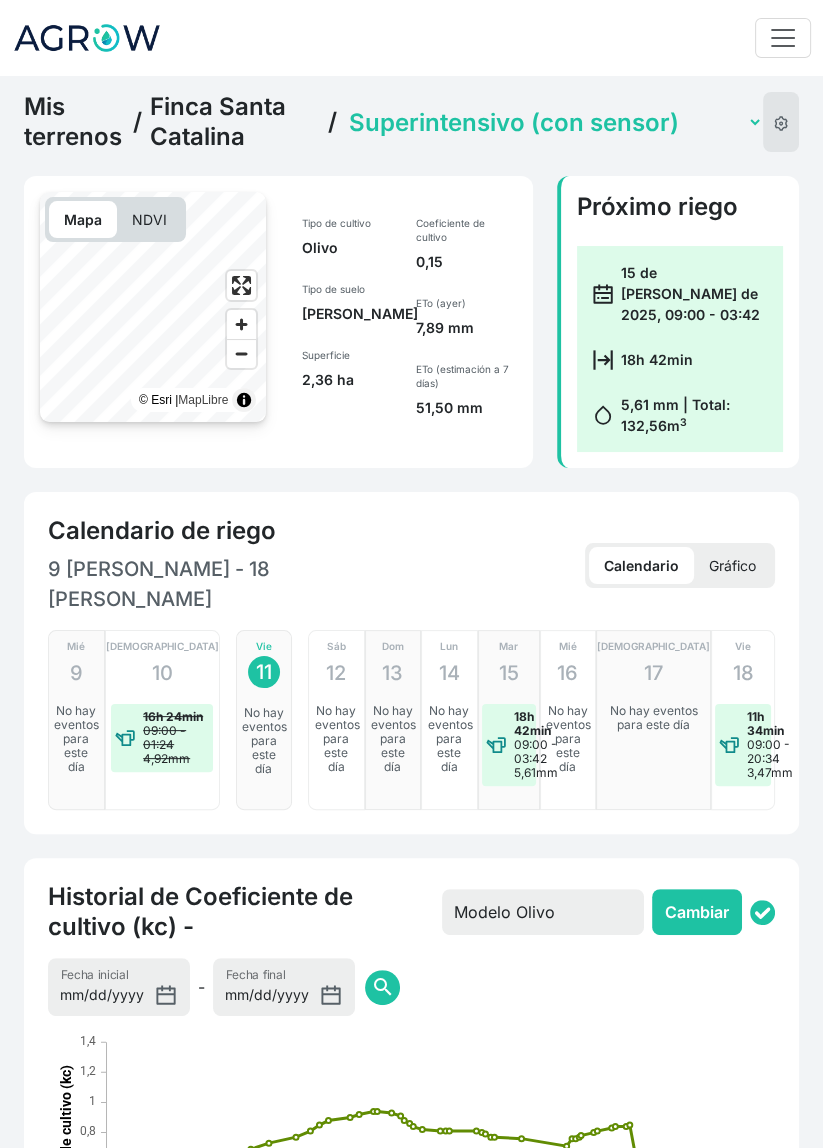 click on "Secano 1   Secano 2   Sector 1 La Colada (con sensor)   Sector 2 Chopera (con sensor)   Sector 3 Amoladores (con sensor)   Superintensivo (con sensor)" 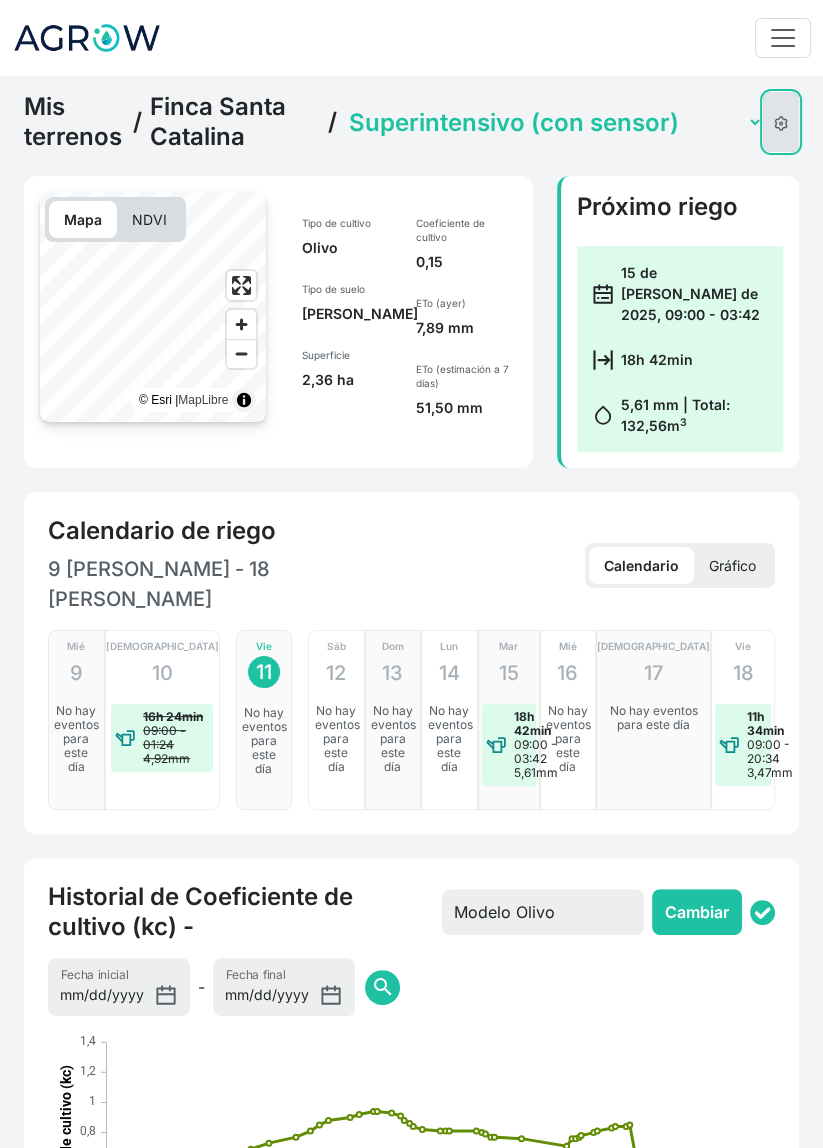 click 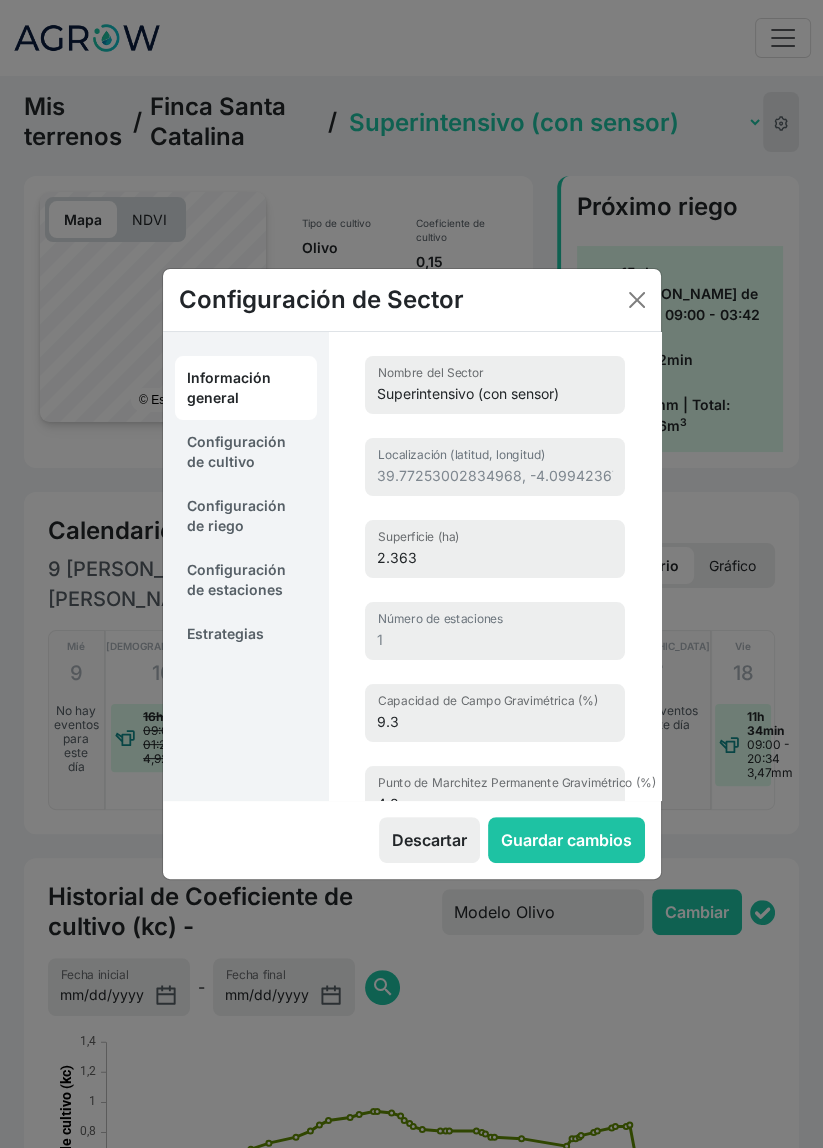 click on "Configuración de riego" at bounding box center (246, 516) 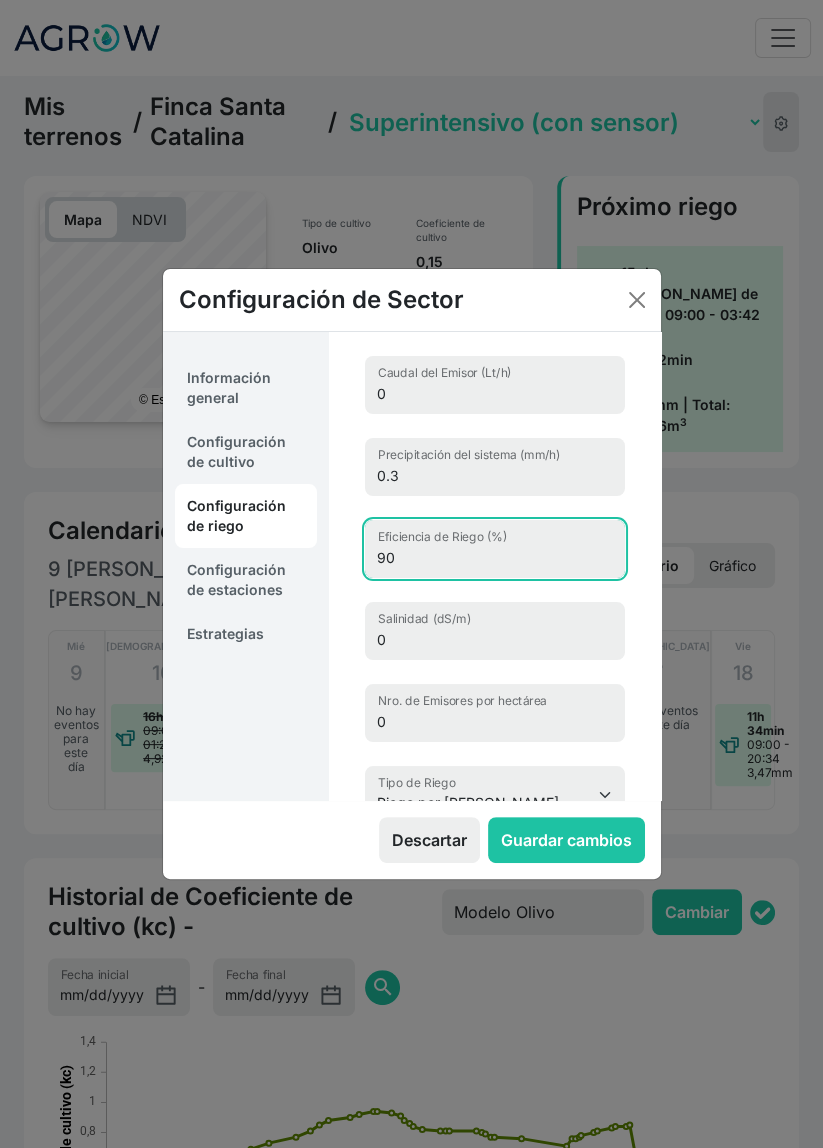 click on "90" at bounding box center [495, 549] 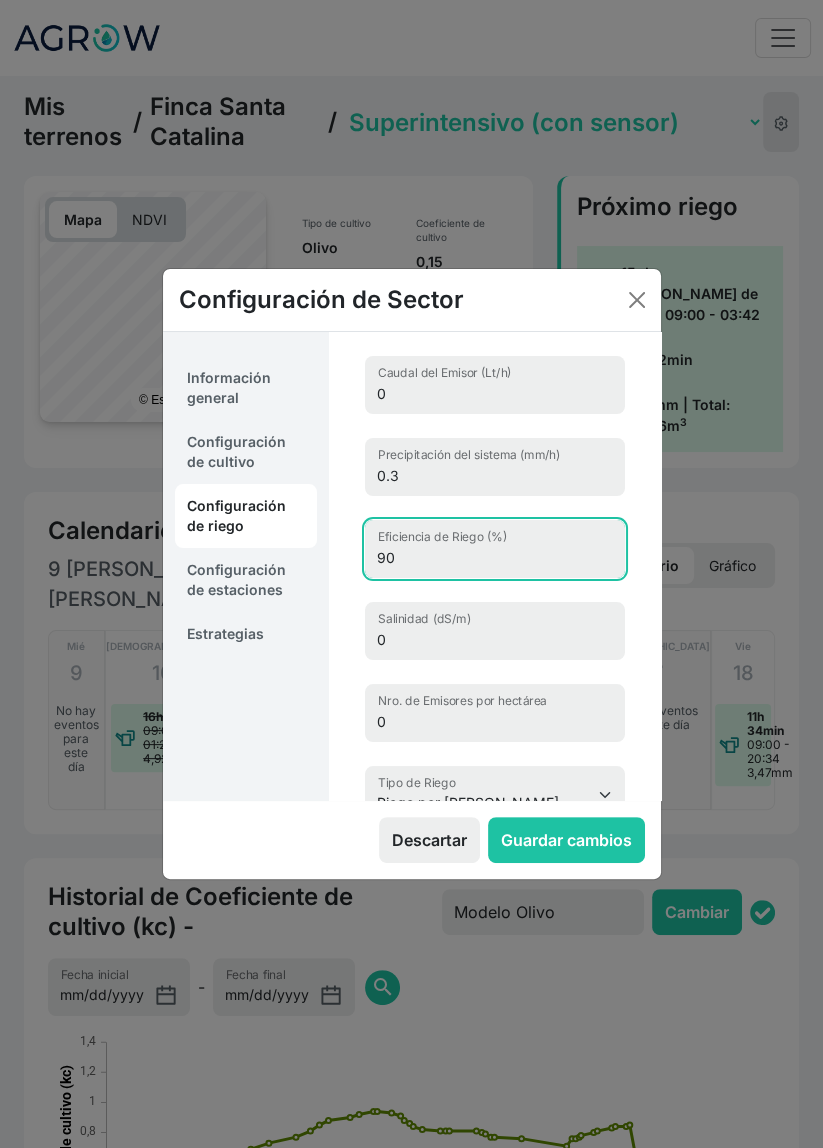 type on "9" 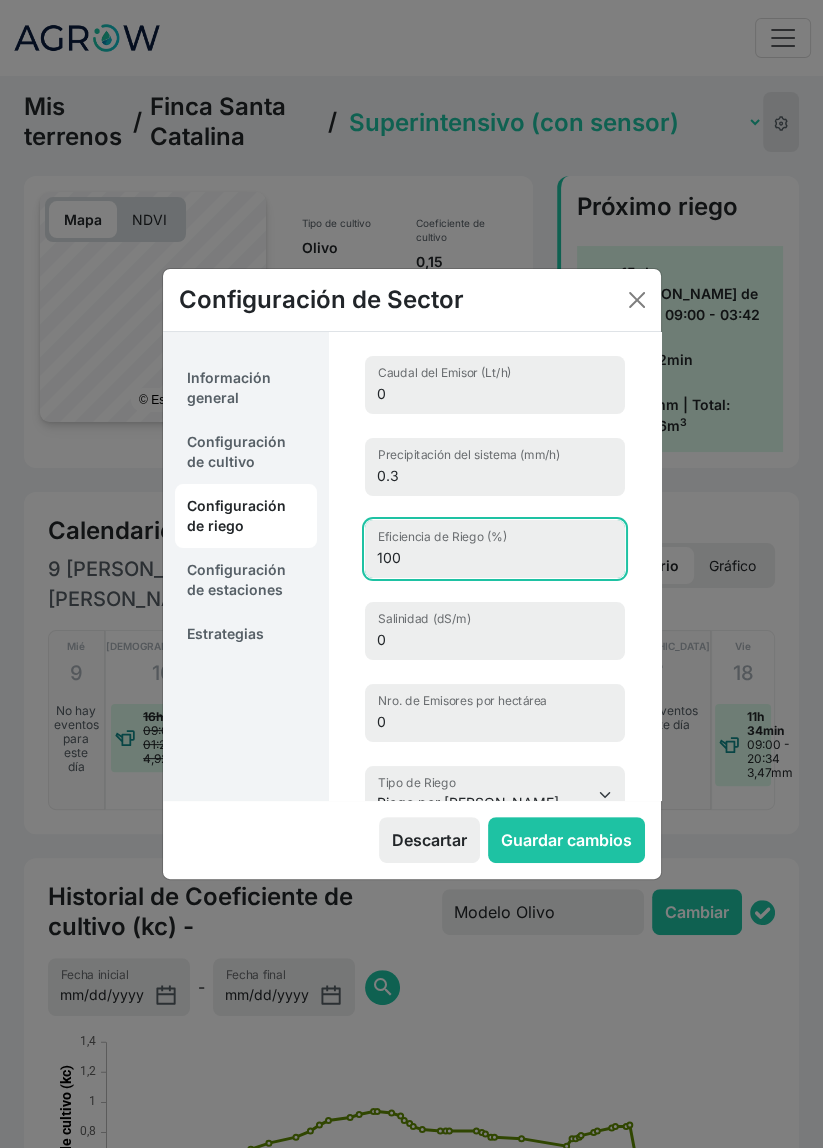 type on "100" 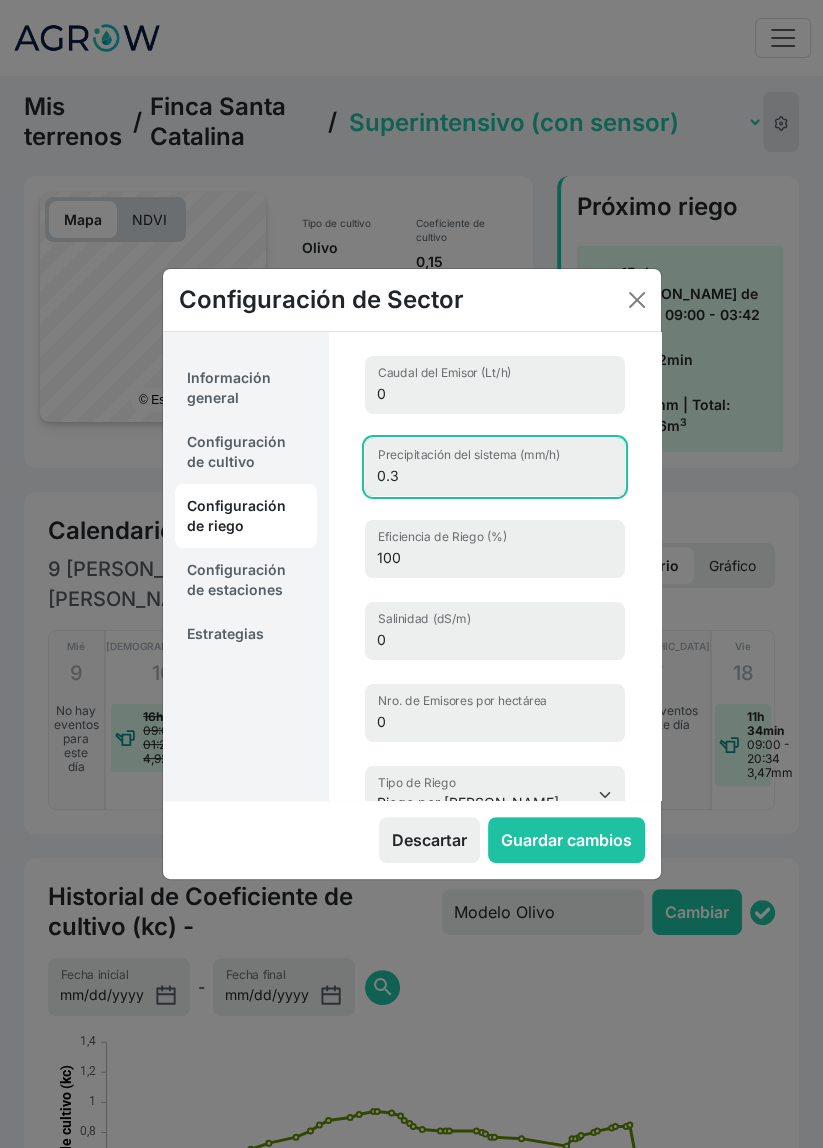 click on "0.3" at bounding box center [495, 467] 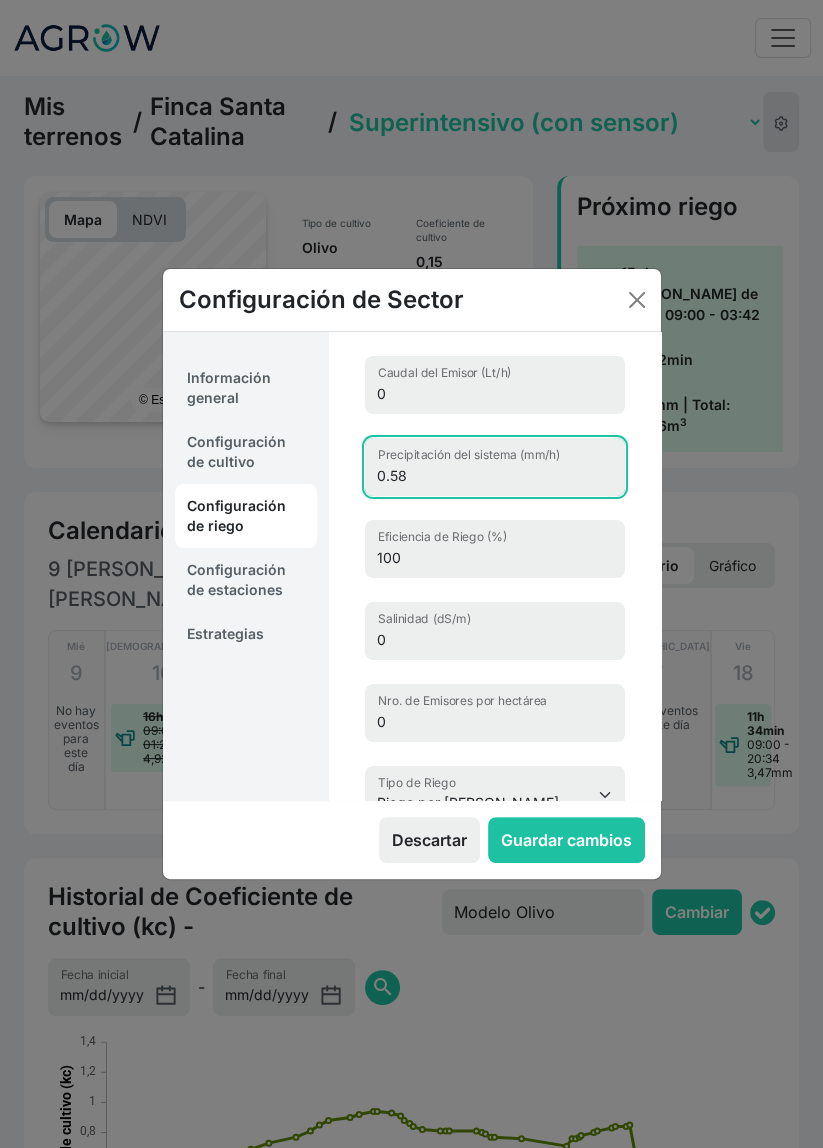 type on "0.585" 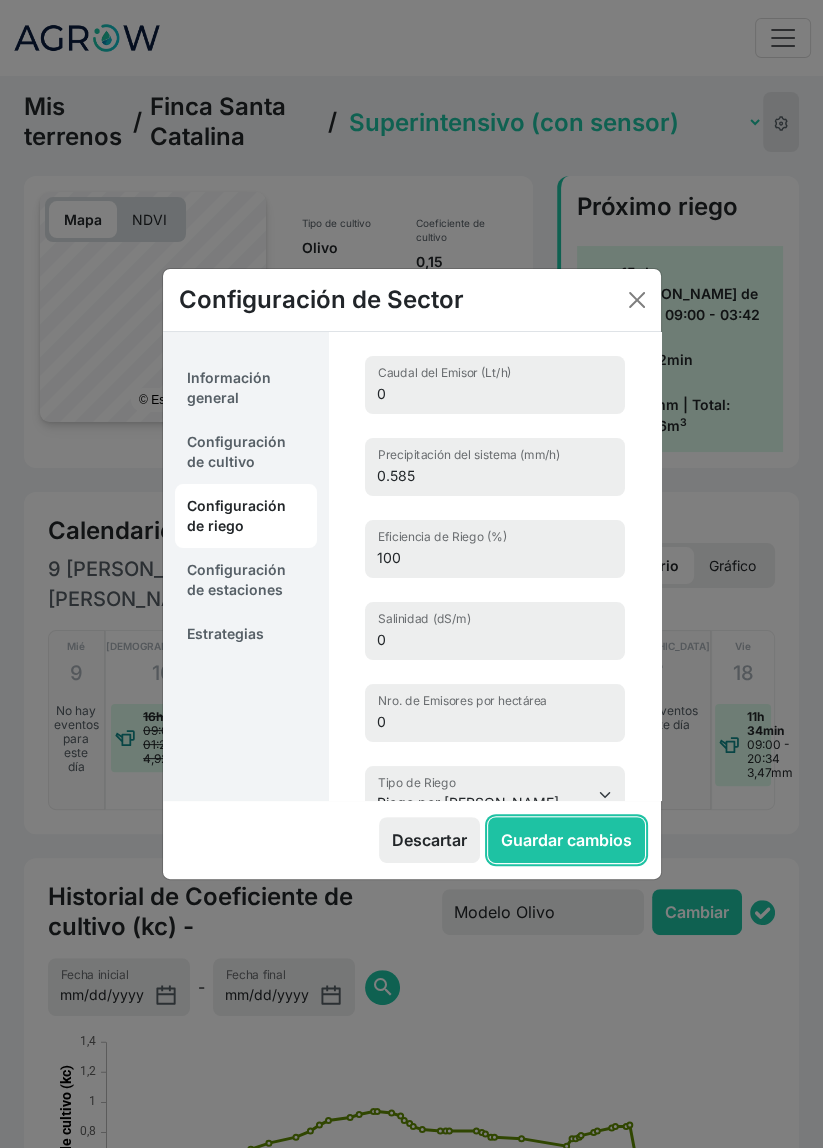 click on "Guardar cambios" at bounding box center [566, 840] 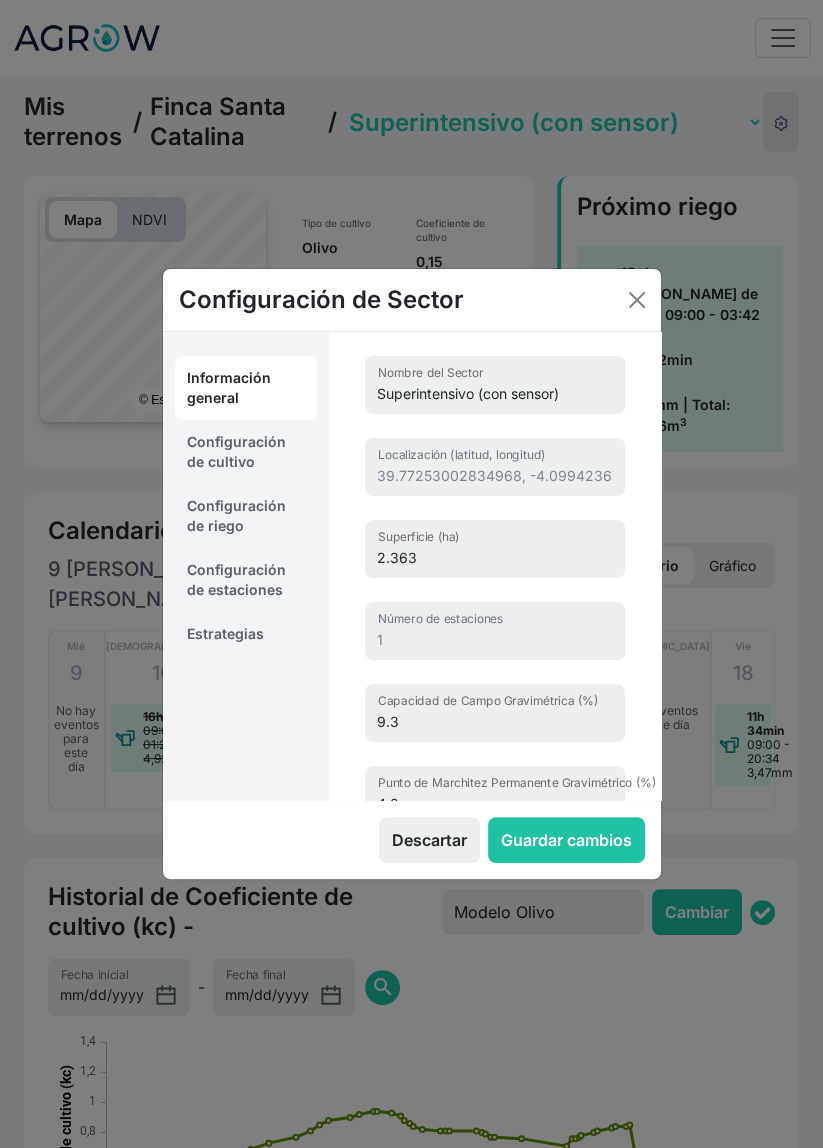 click on "Configuración de riego" at bounding box center [246, 516] 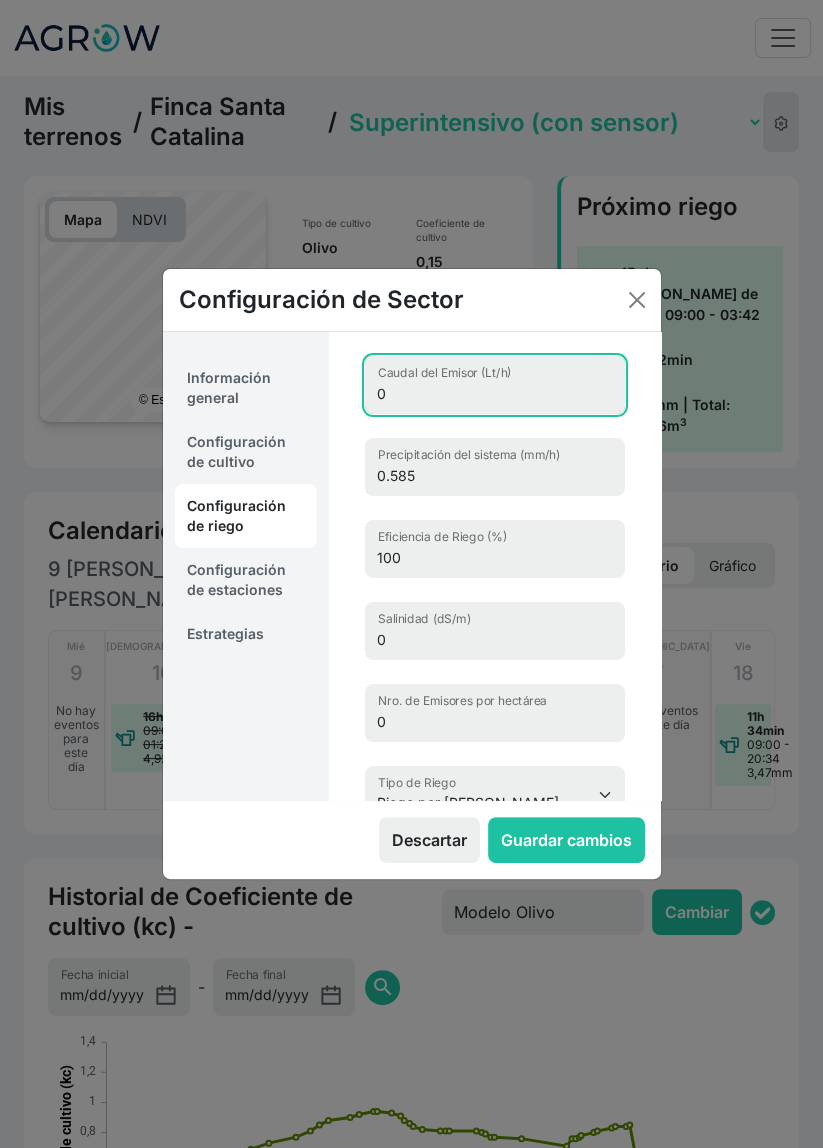 click on "0" at bounding box center [495, 385] 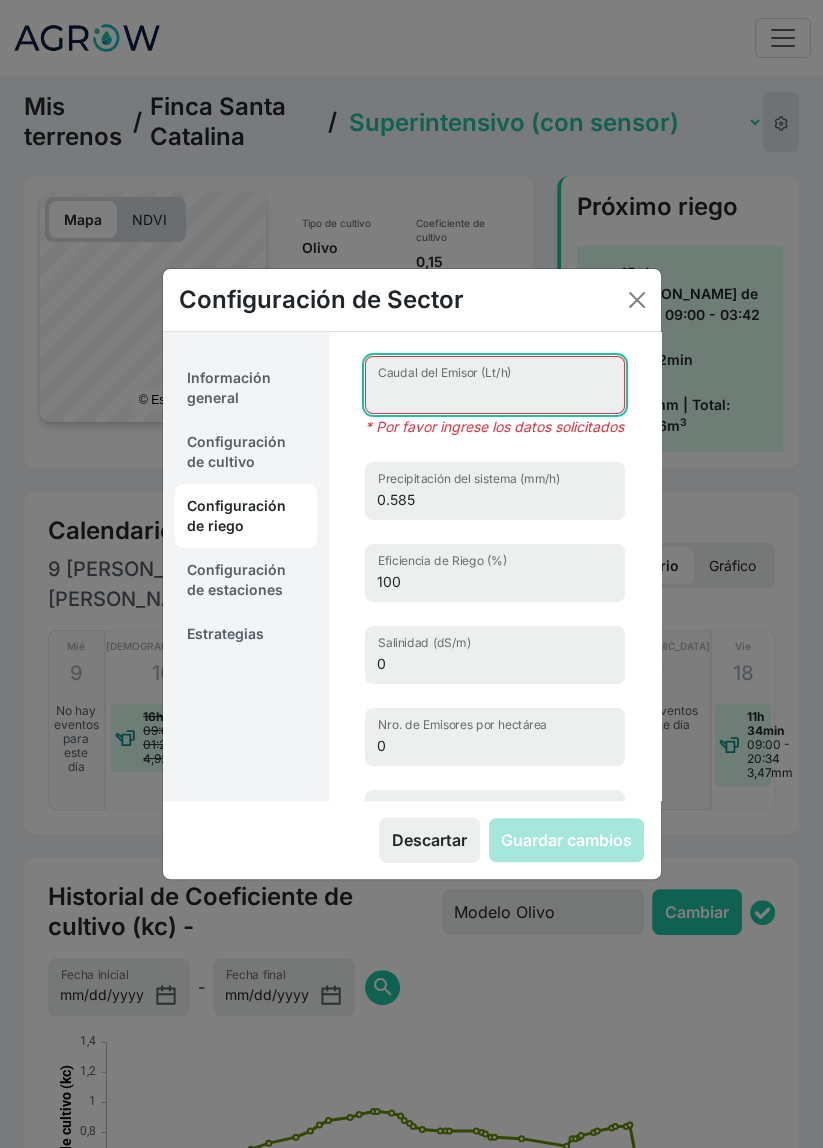 type on "2" 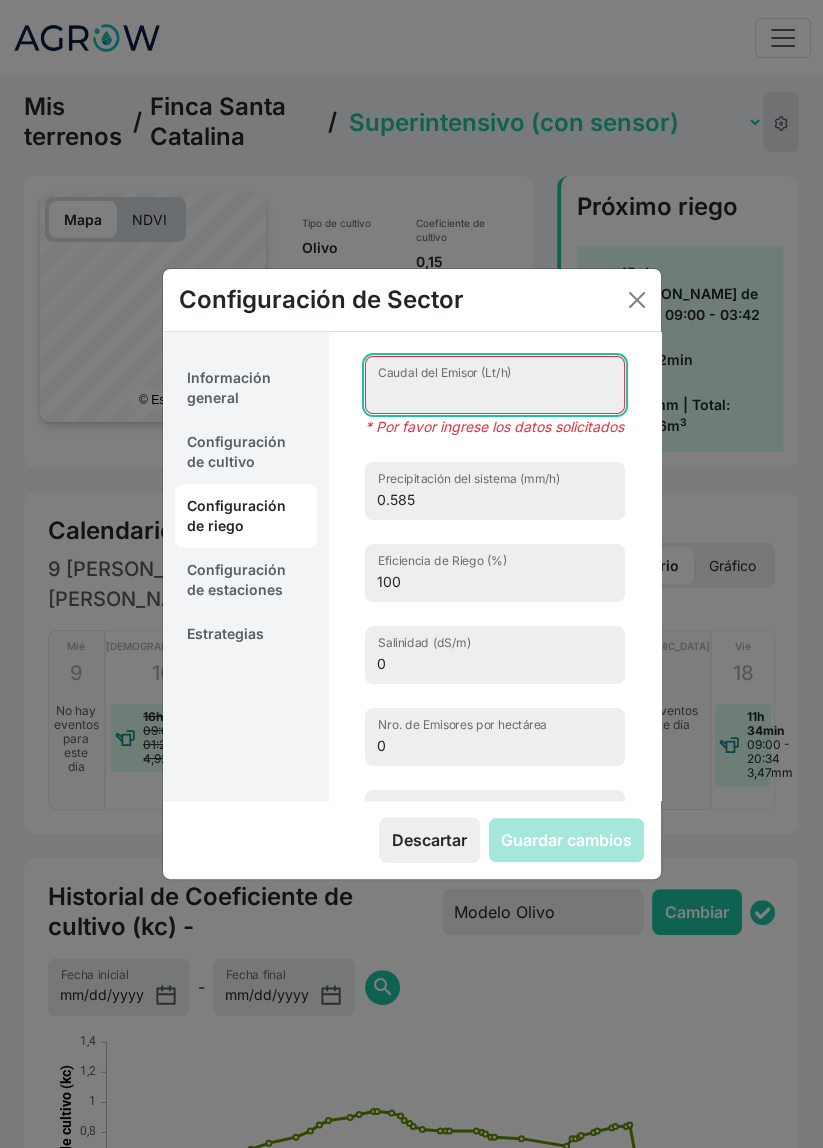 type on "2.6" 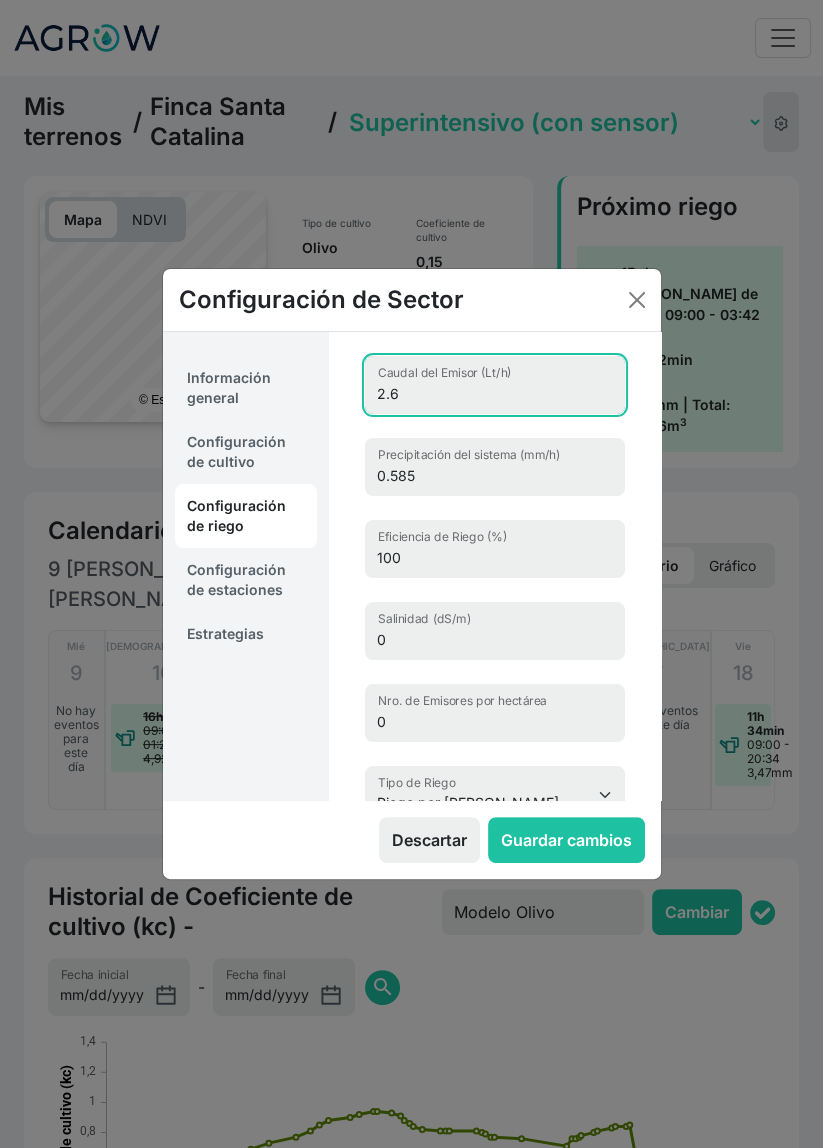 type on "2.6" 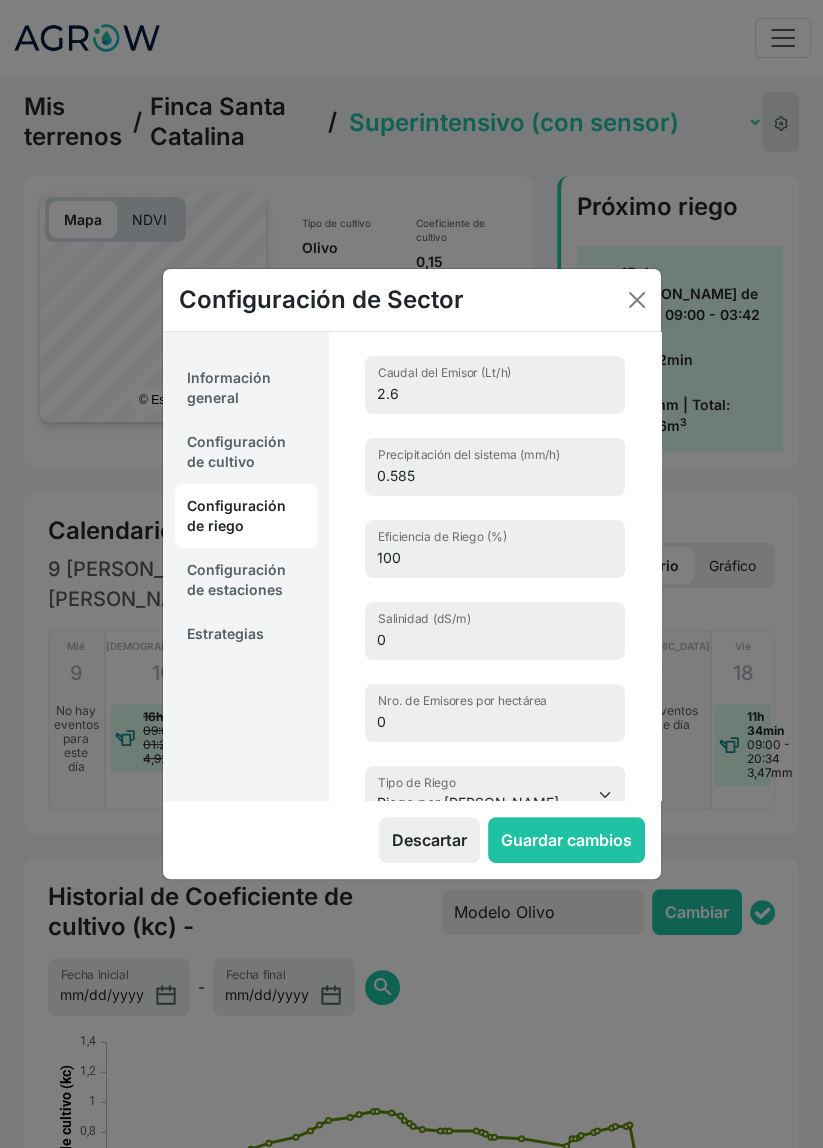 click on "2.6 Caudal del Emisor (Lt/h) 0.585 Precipitación del sistema (mm/h) 100 Eficiencia [PERSON_NAME] (%) 0 Salinidad (dS/m) 0 Nro. de Emisores por hectárea  Aspersión   Aspersor Lineal   Cañón [PERSON_NAME]   Micro Aspersión   No Especificado   No Irrigado   Pivote   Pivote independiente   Riego por Escurrimiento   Riego por Goteo   Riego por Goteo Subterráneo   Riego por gravedad  Tipo [PERSON_NAME]" at bounding box center [495, 590] 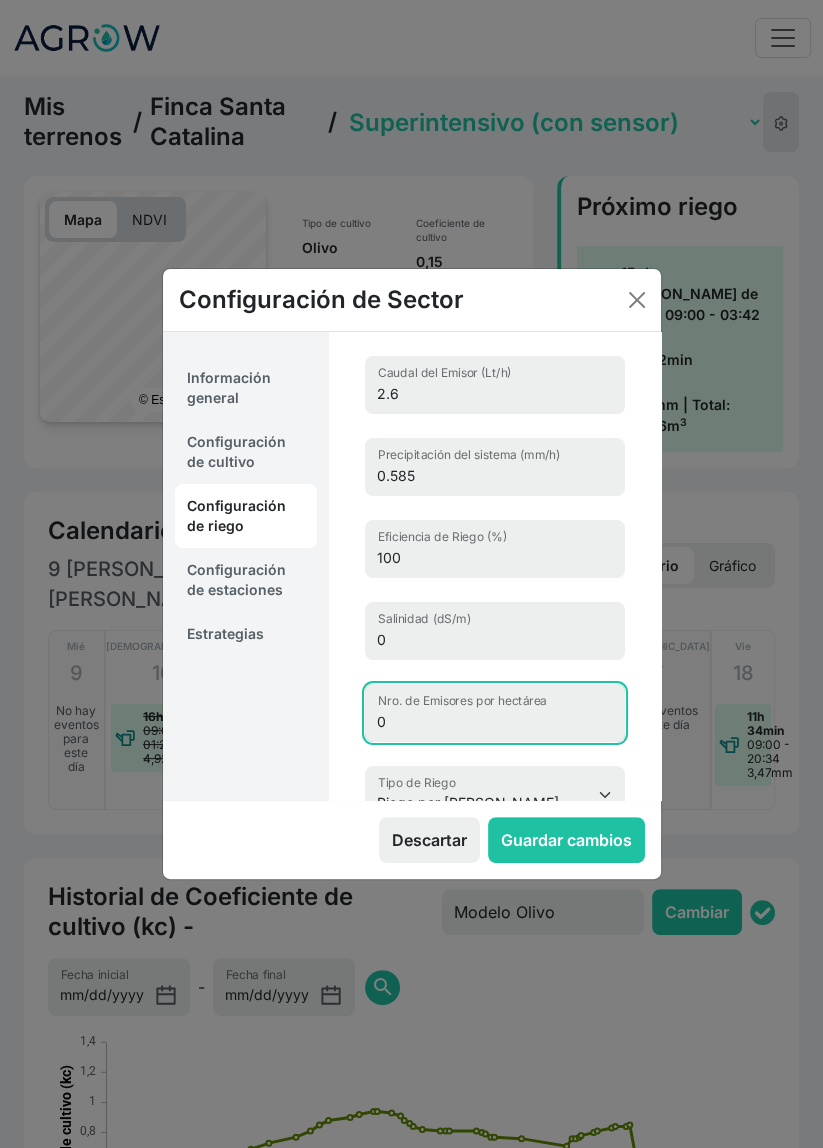 click on "0" at bounding box center (495, 713) 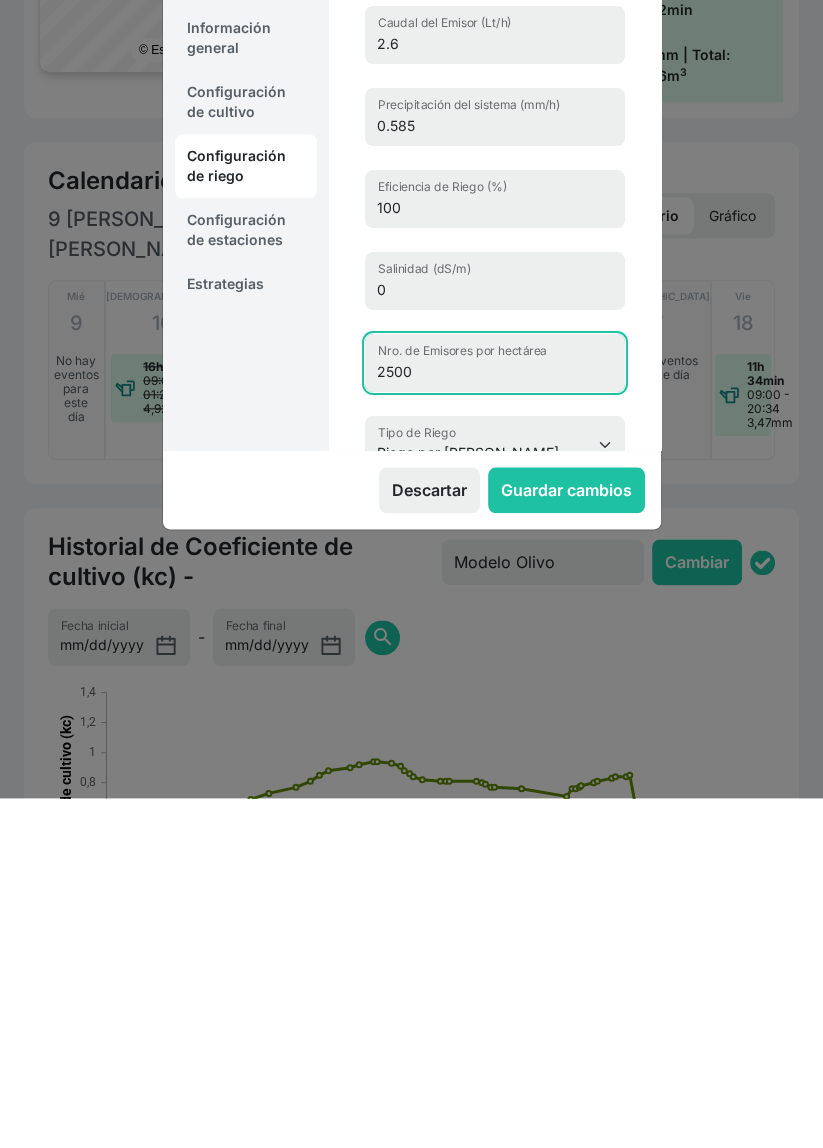 type on "2500" 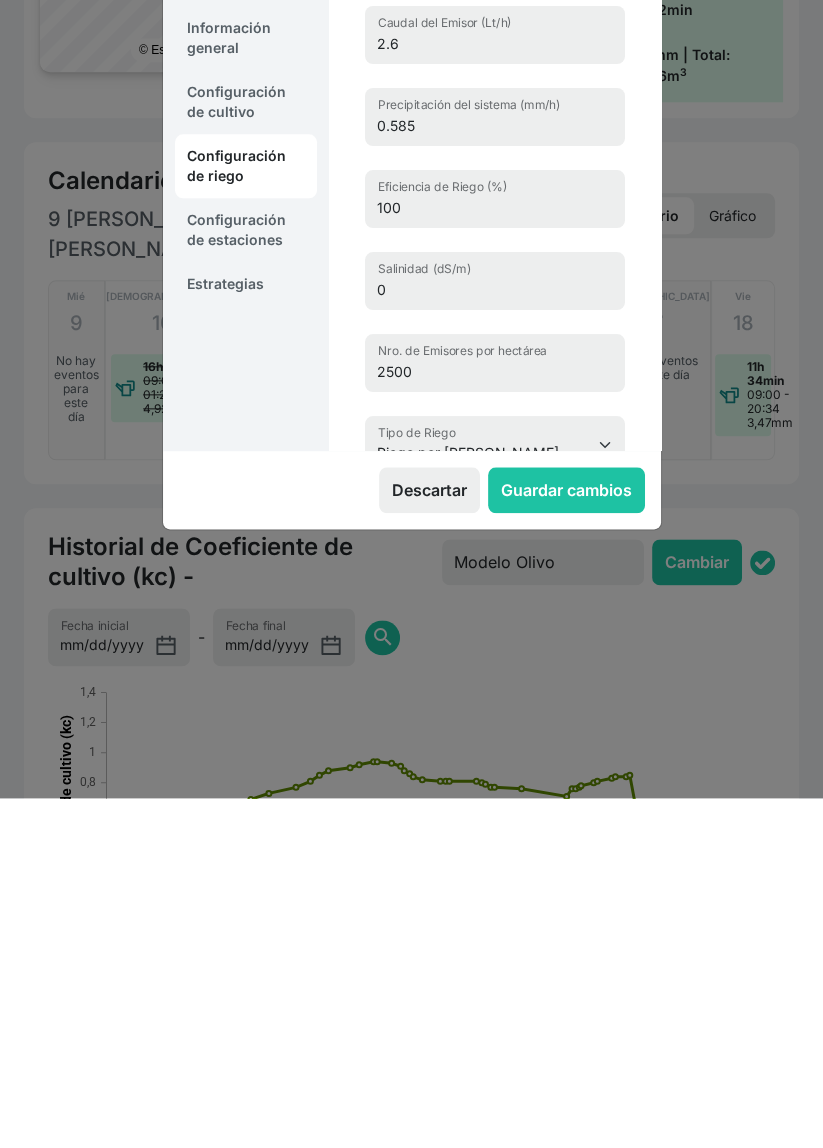 click on "2.6 Caudal del Emisor (Lt/h) 0.585 Precipitación del sistema (mm/h) 100 Eficiencia de Riego (%) 0 Salinidad (dS/m) 2500 Nro. de Emisores por hectárea  Aspersión   Aspersor Lineal   Cañón de Riego   Micro Aspersión   No Especificado   No Irrigado   Pivote   Pivote independiente   Riego por Escurrimiento   Riego por Goteo   Riego por Goteo Subterráneo   Riego por gravedad  Tipo de Riego" at bounding box center (495, 590) 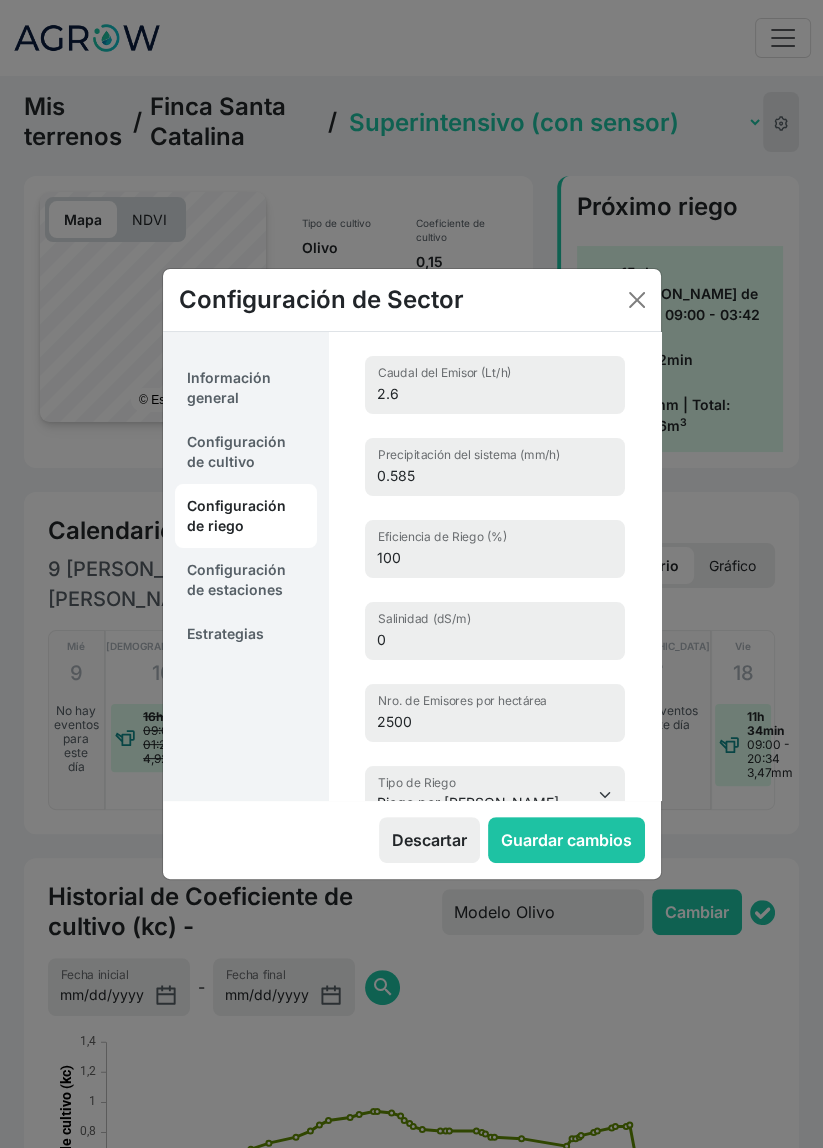 scroll, scrollTop: 48, scrollLeft: 0, axis: vertical 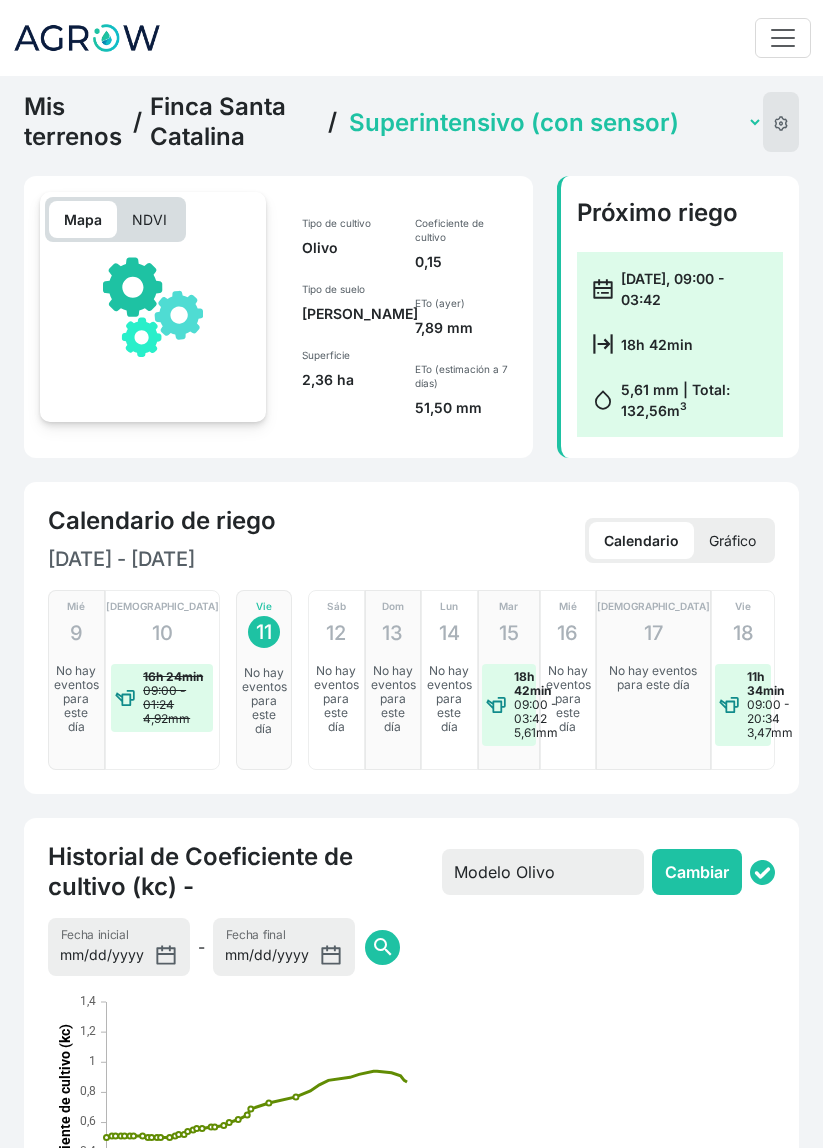 select on "2607" 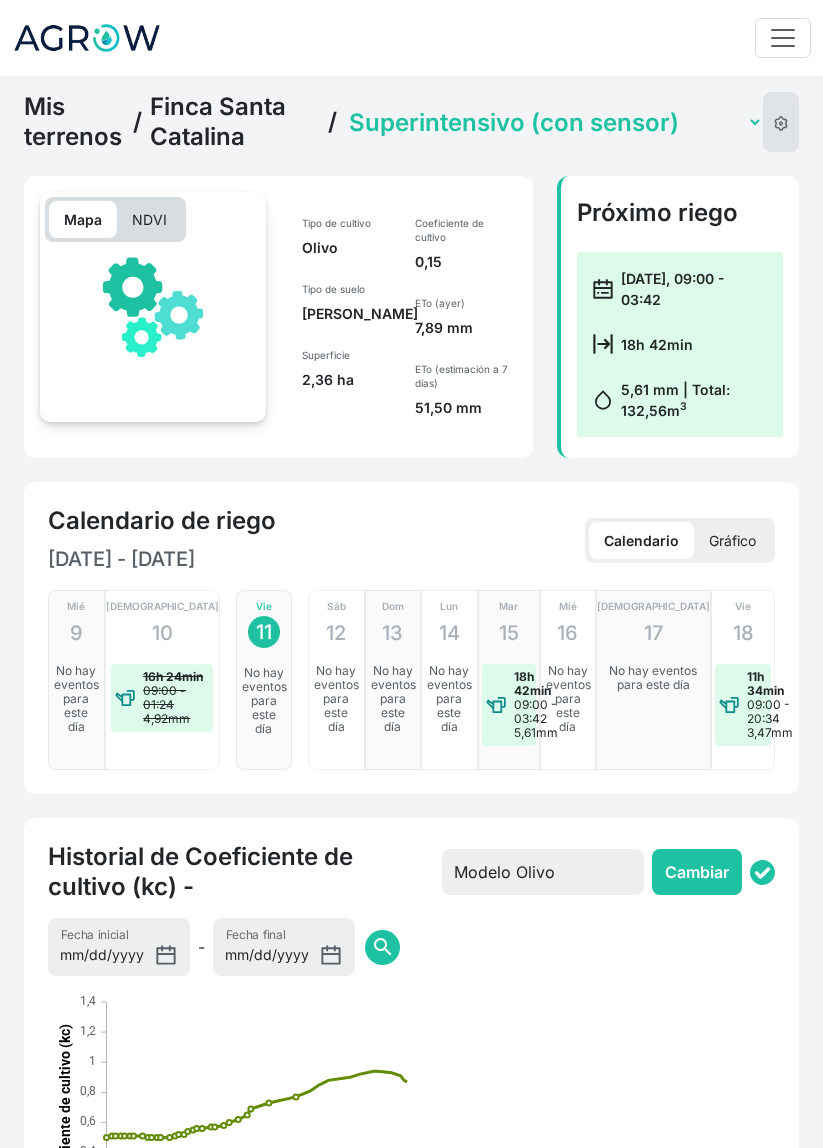scroll, scrollTop: 0, scrollLeft: 0, axis: both 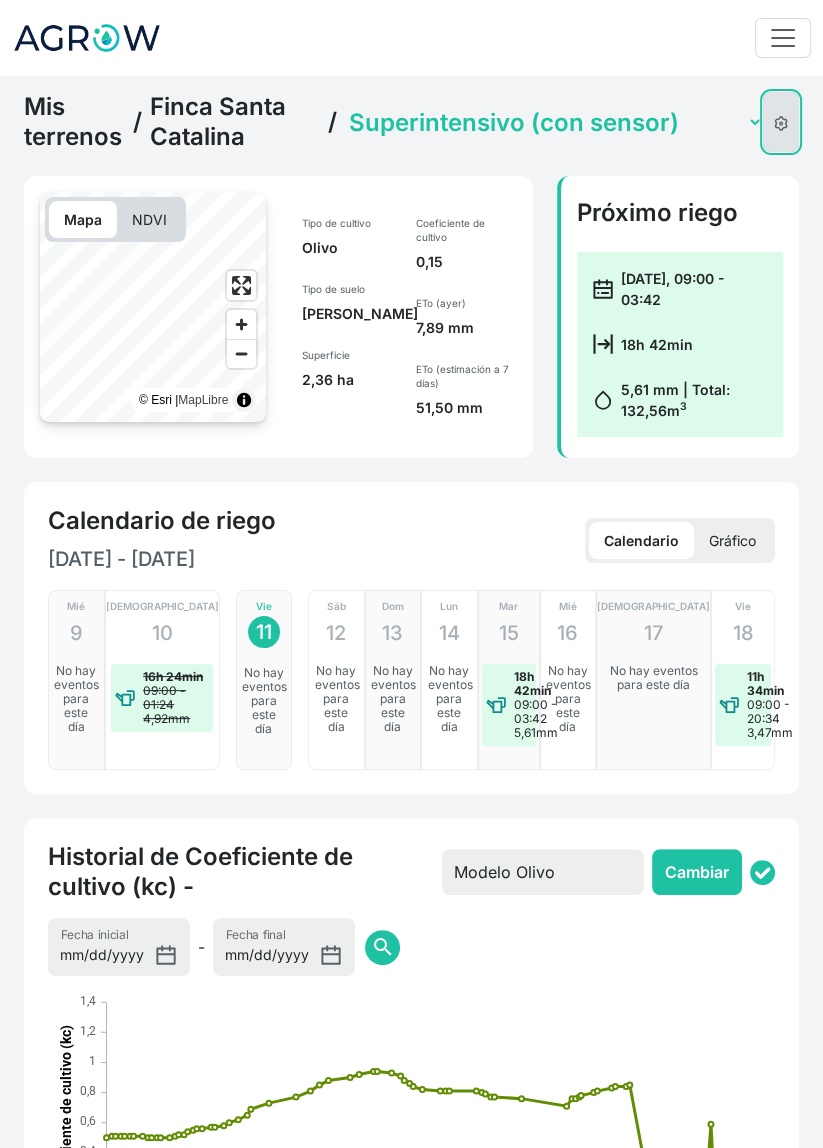 click 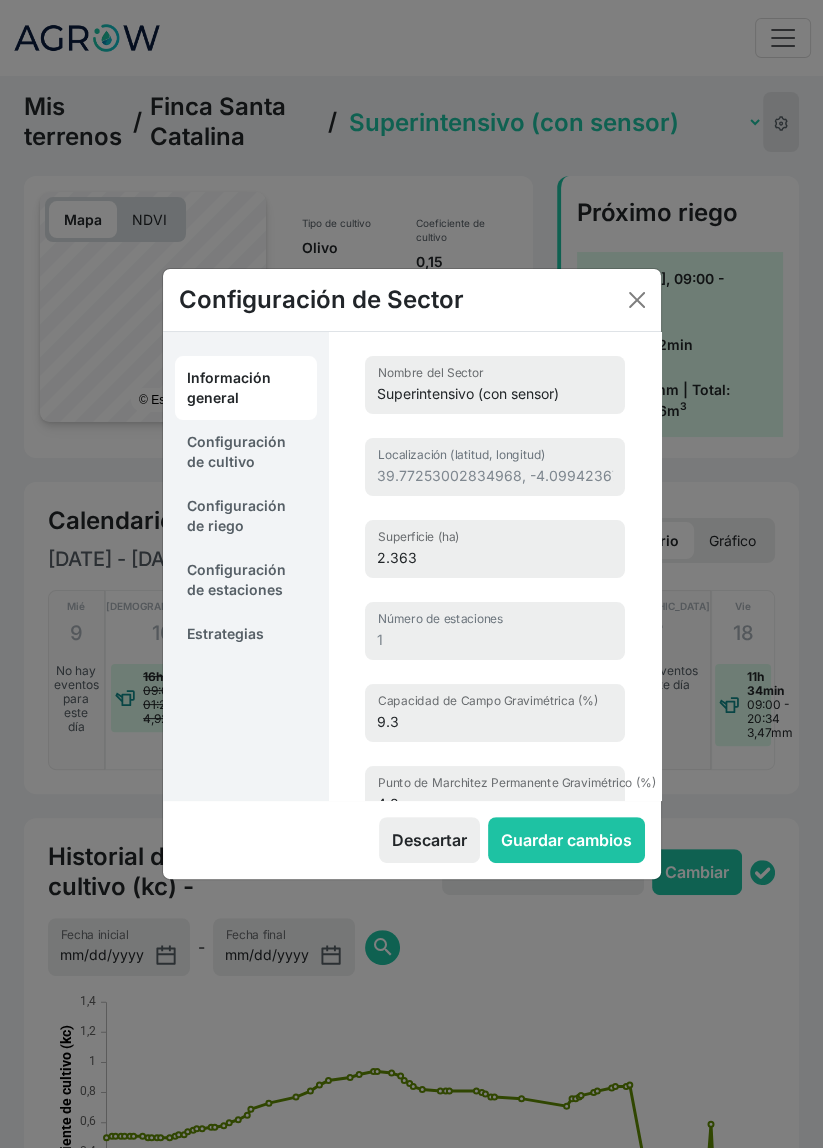 click on "Configuración de riego" at bounding box center (246, 516) 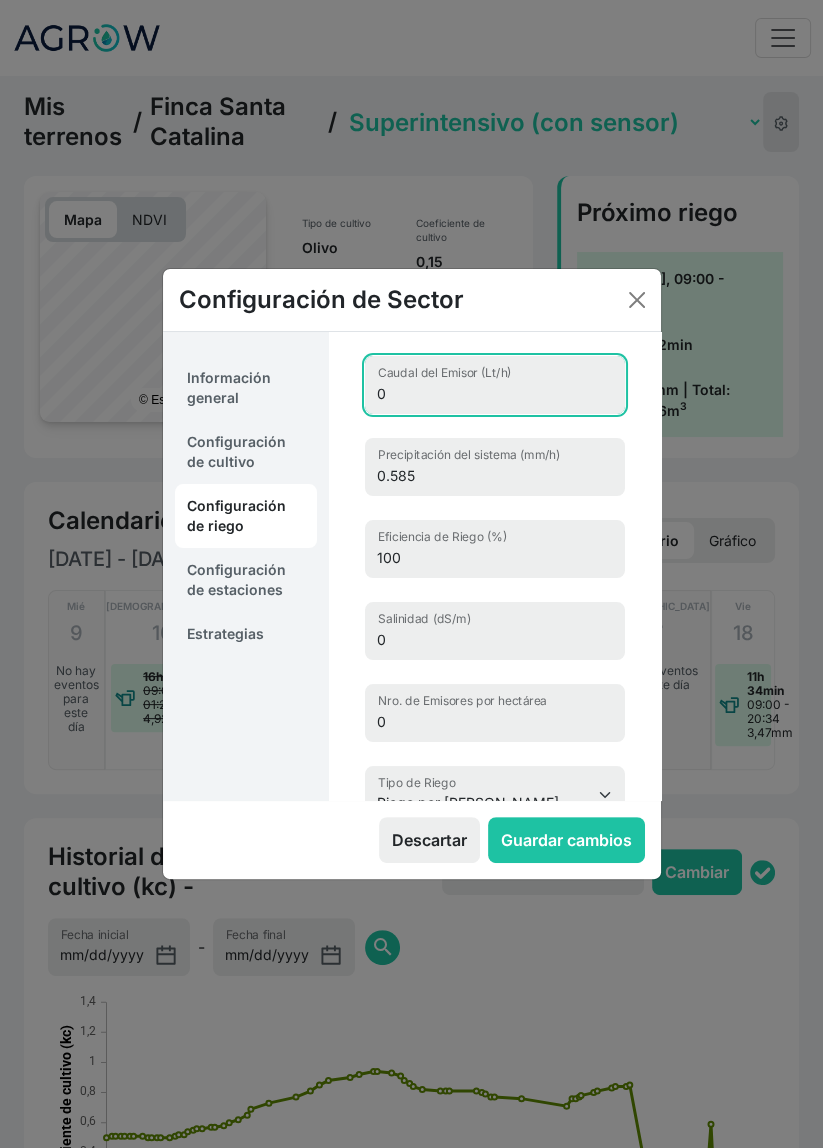 click on "0" at bounding box center (495, 385) 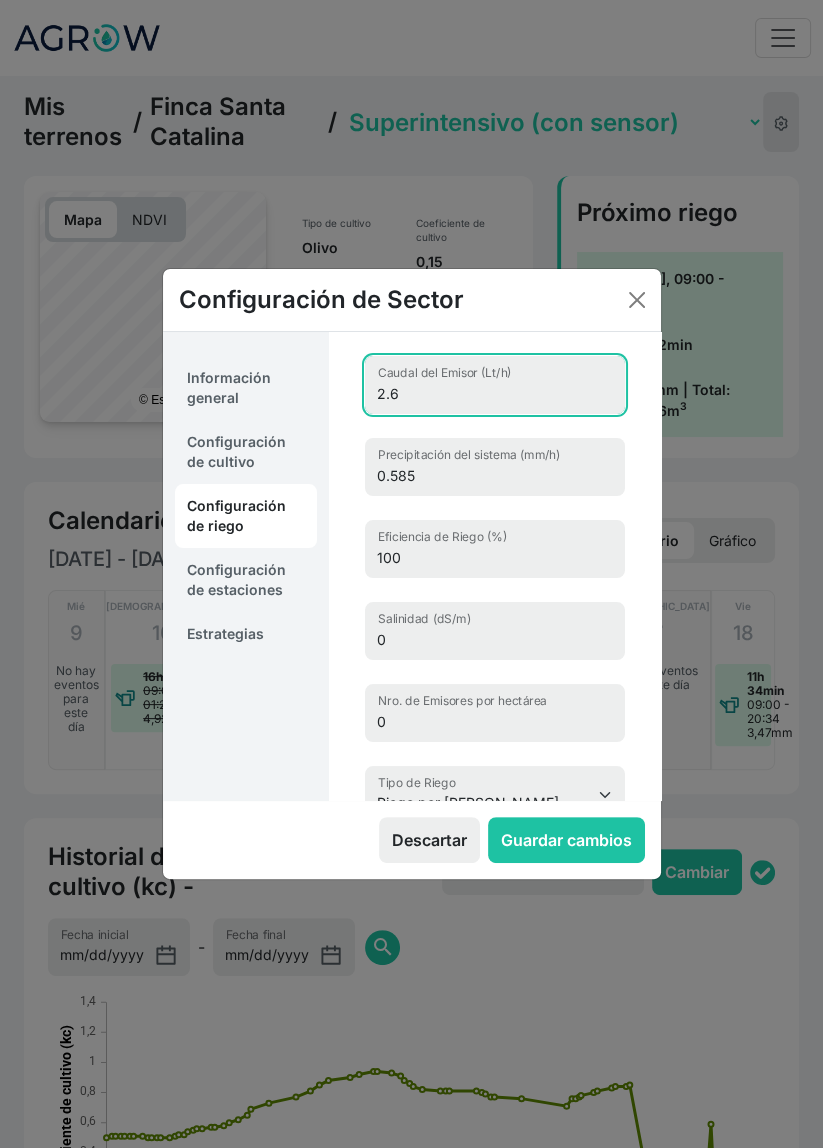 type on "2.6" 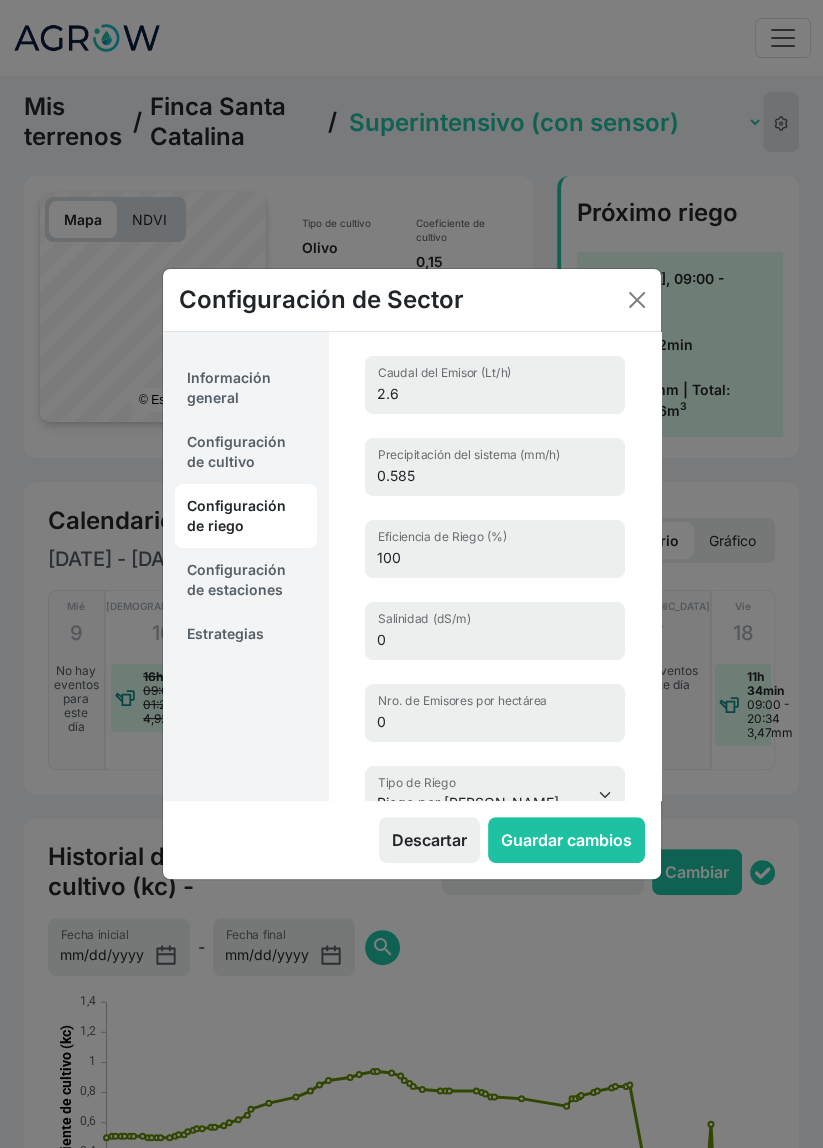 click on "2.6 Caudal del Emisor (Lt/h) 0.585 Precipitación del sistema (mm/h) 100 Eficiencia [PERSON_NAME] (%) 0 Salinidad (dS/m) 0 Nro. de Emisores por hectárea  Aspersión   Aspersor Lineal   Cañón [PERSON_NAME]   Micro Aspersión   No Especificado   No Irrigado   Pivote   Pivote independiente   Riego por Escurrimiento   Riego por Goteo   Riego por Goteo Subterráneo   Riego por gravedad  Tipo [PERSON_NAME]" at bounding box center (495, 590) 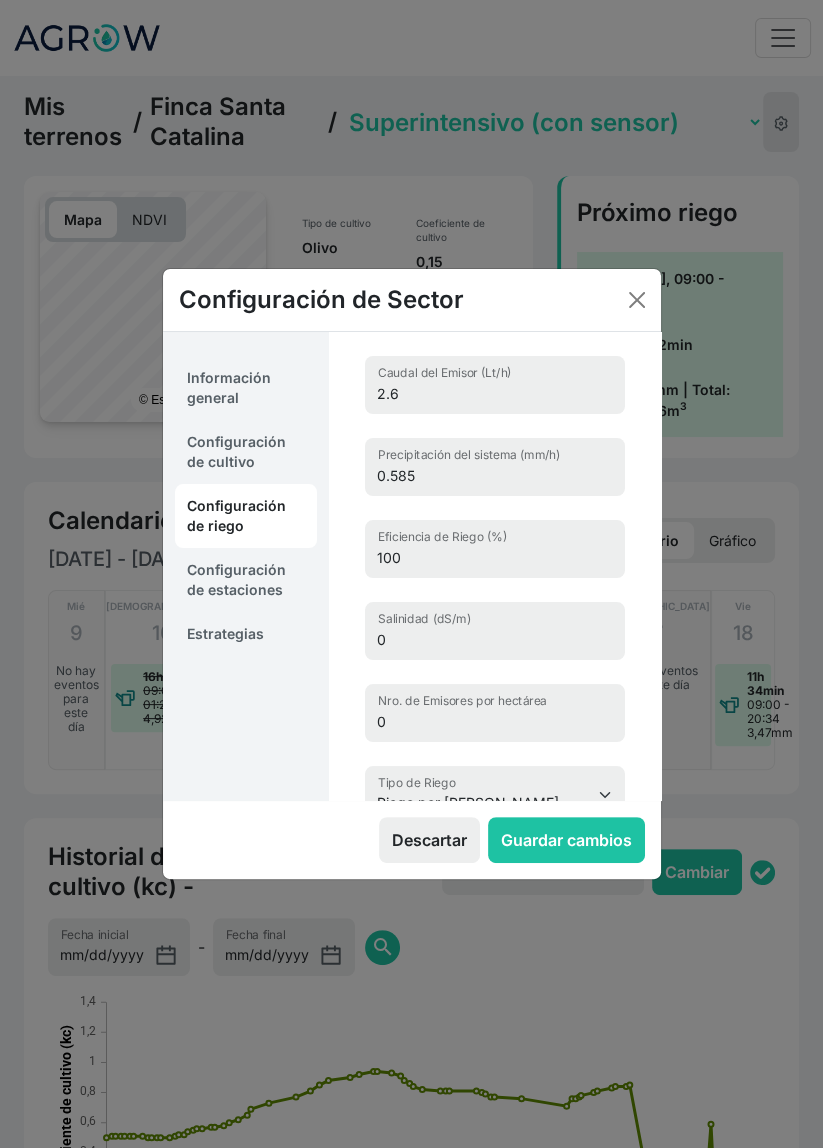 scroll, scrollTop: 48, scrollLeft: 0, axis: vertical 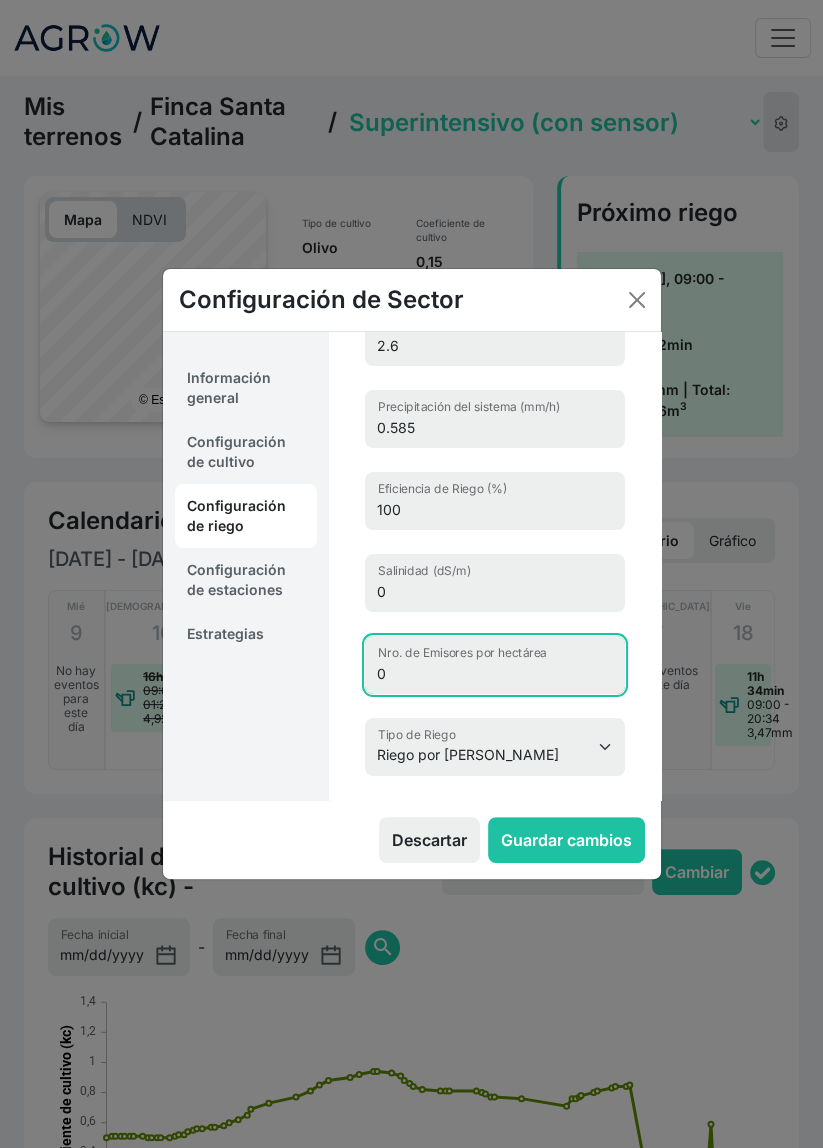 click on "0" at bounding box center (495, 665) 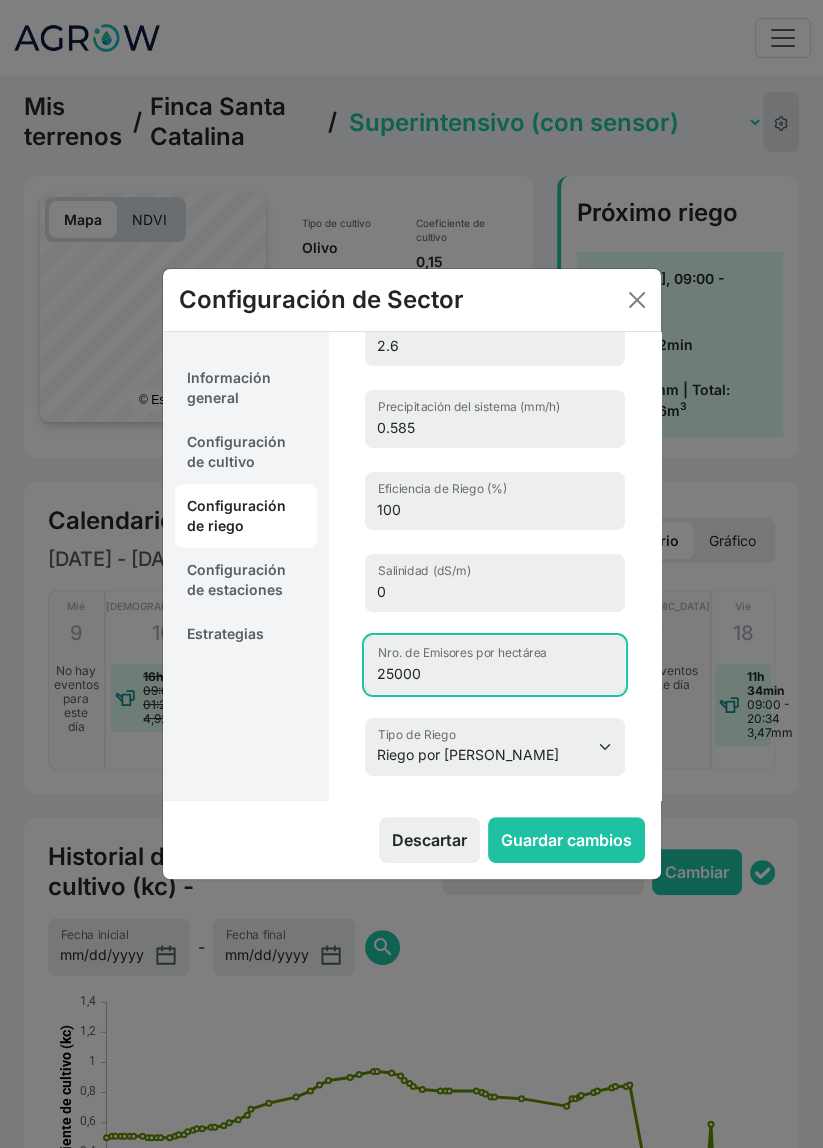 type on "2500" 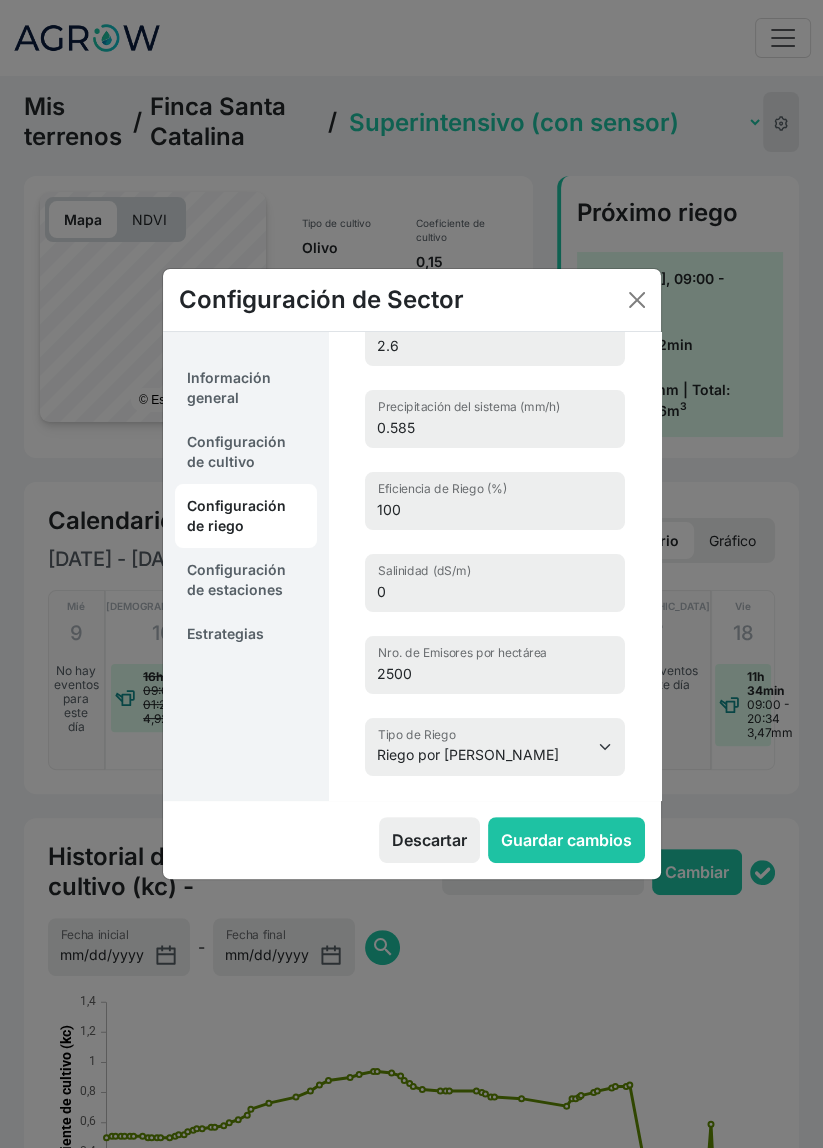 click on "Configuración de estaciones" at bounding box center [246, 580] 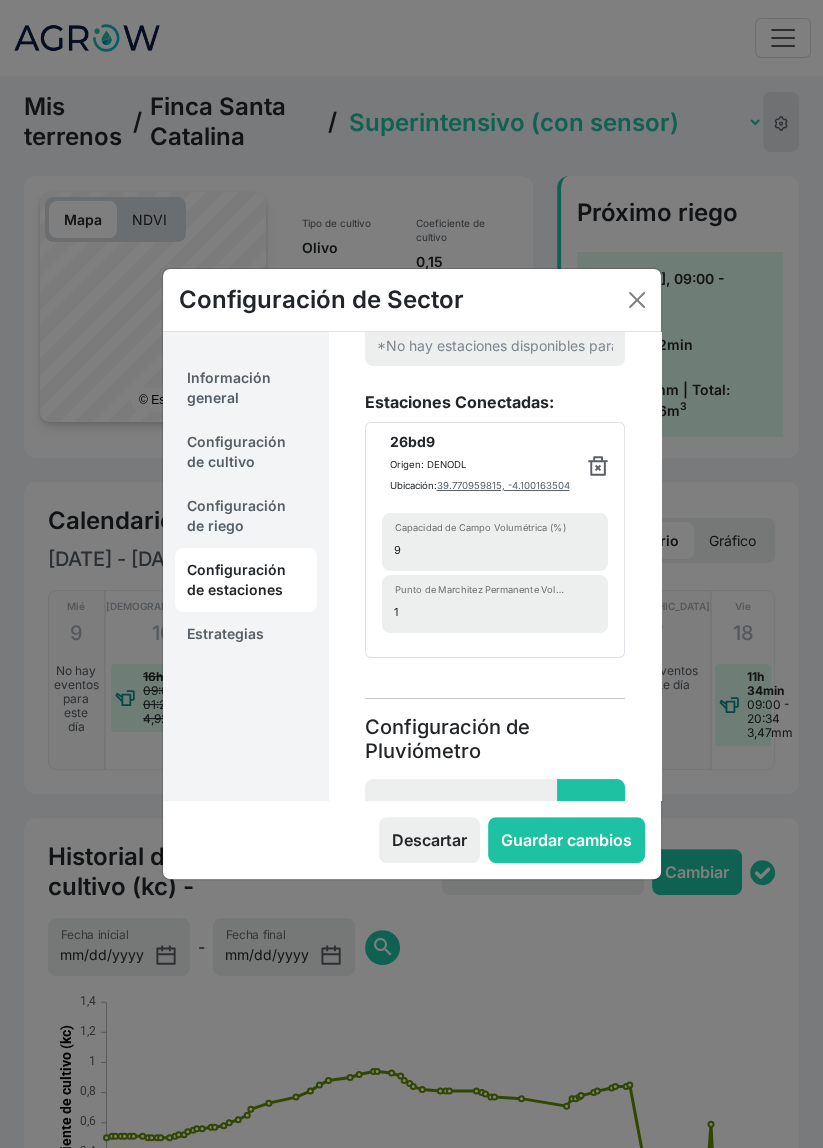 click on "Configuración de riego" at bounding box center [246, 516] 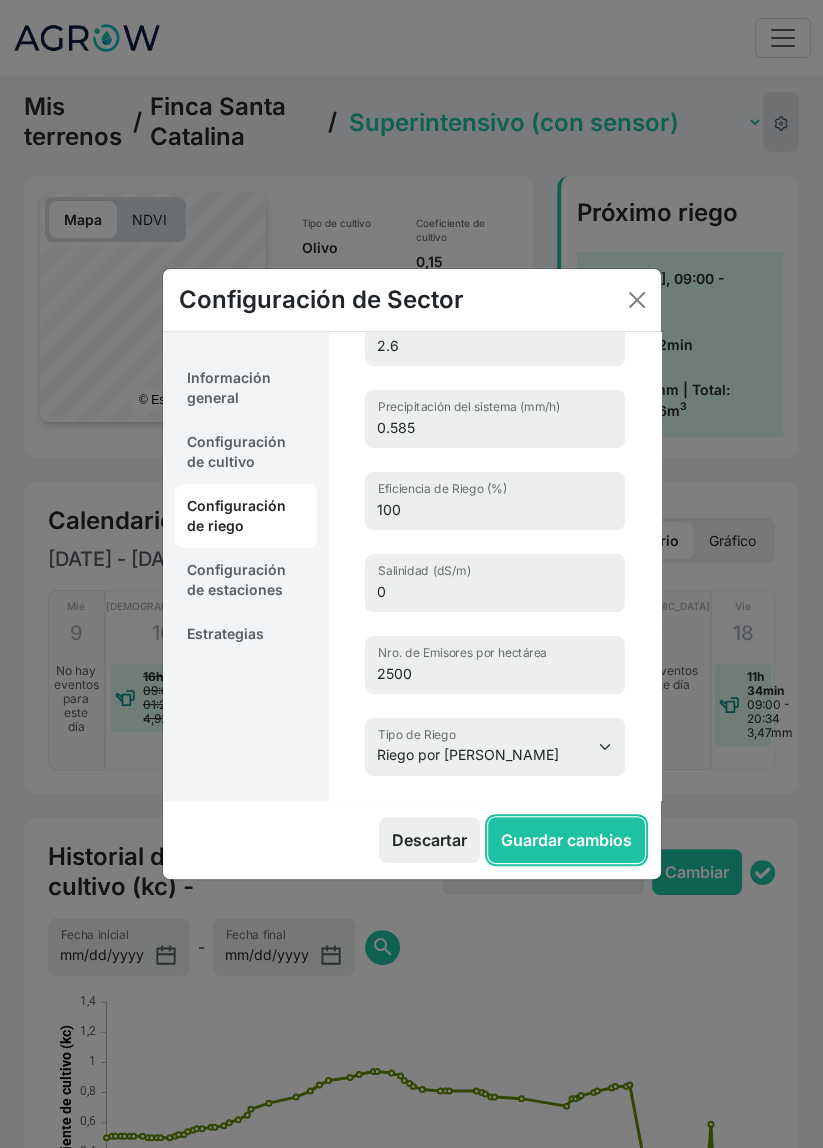click on "Guardar cambios" at bounding box center [566, 840] 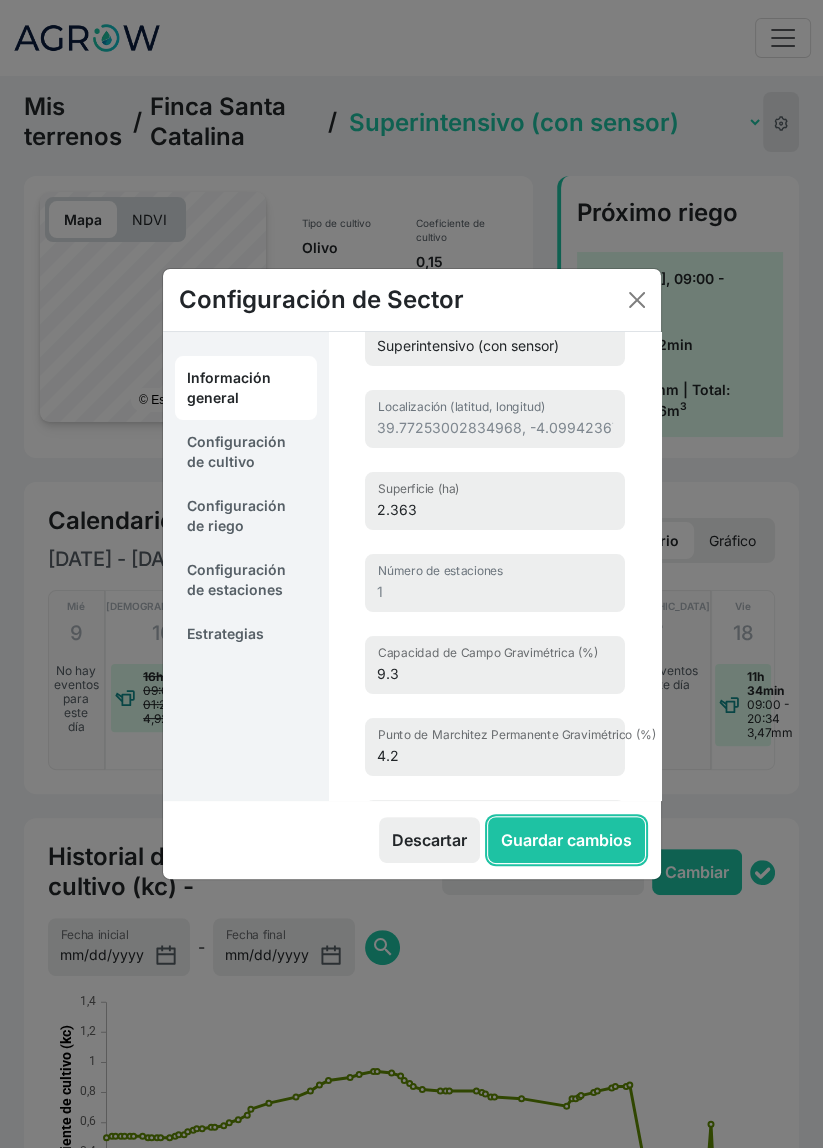 click on "Guardar cambios" at bounding box center [566, 840] 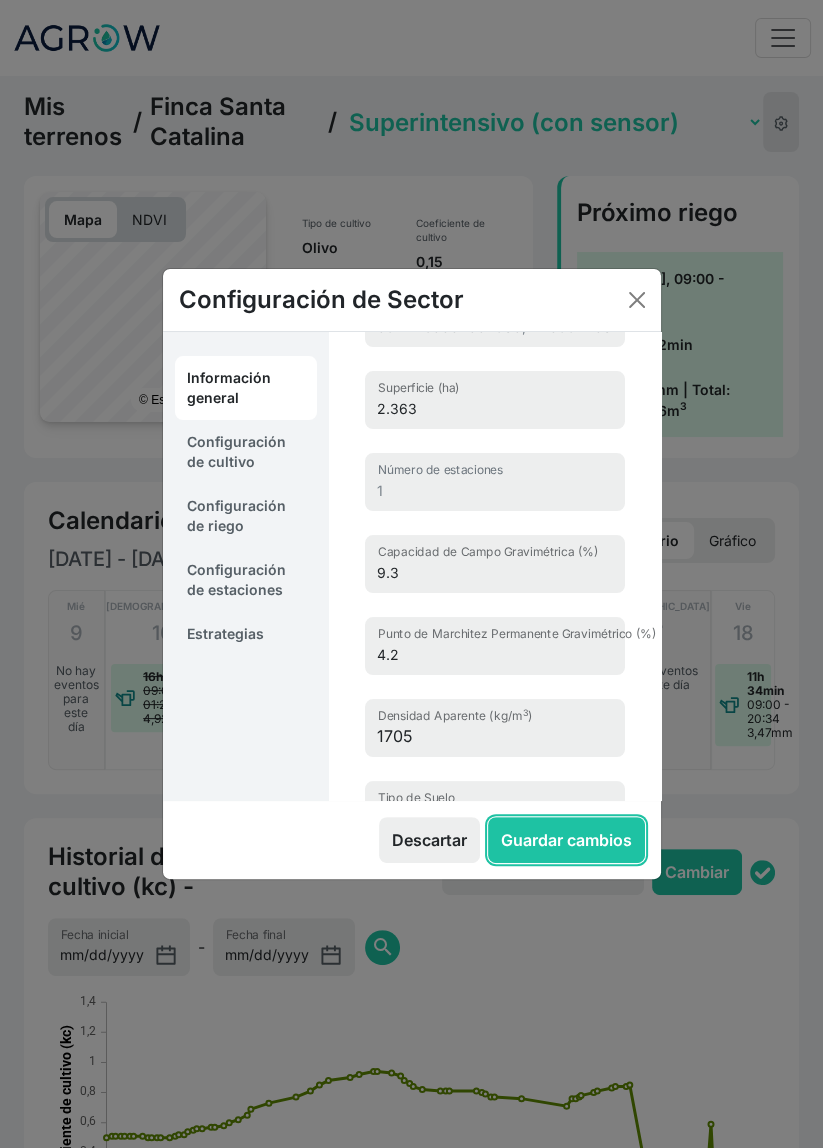 scroll, scrollTop: 240, scrollLeft: 0, axis: vertical 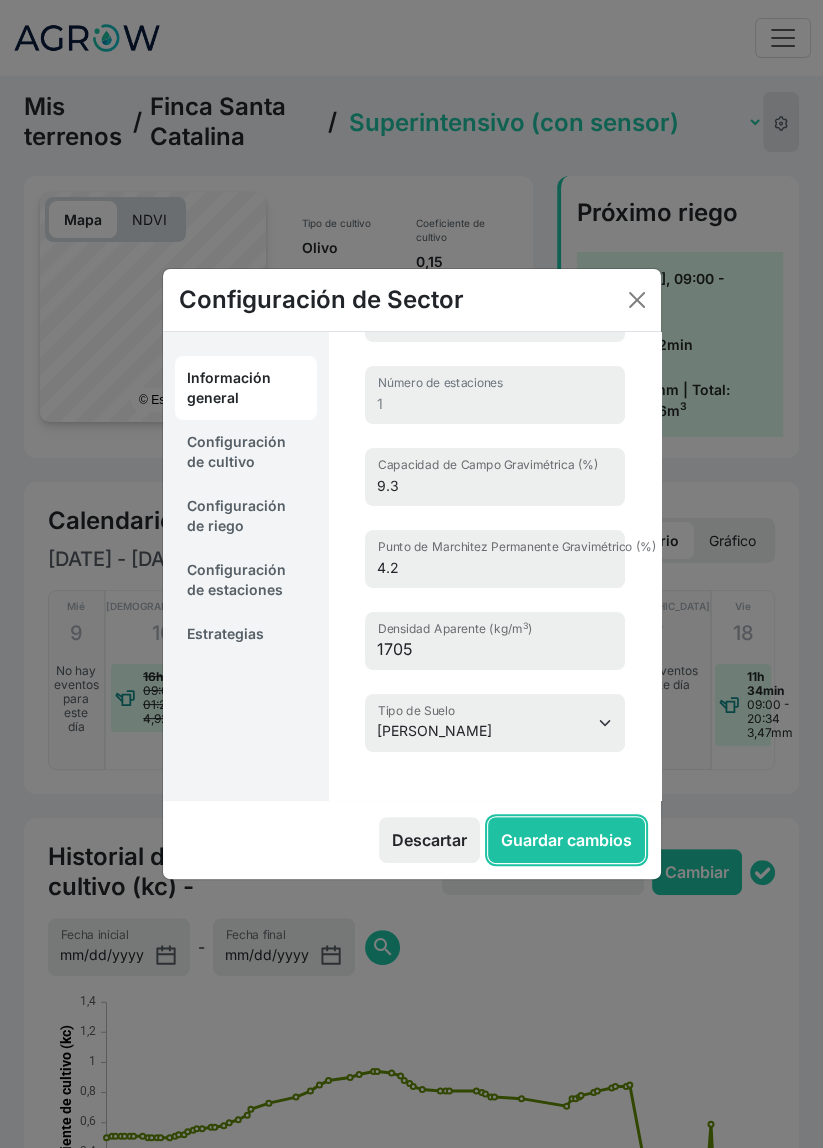 click on "Guardar cambios" at bounding box center [566, 840] 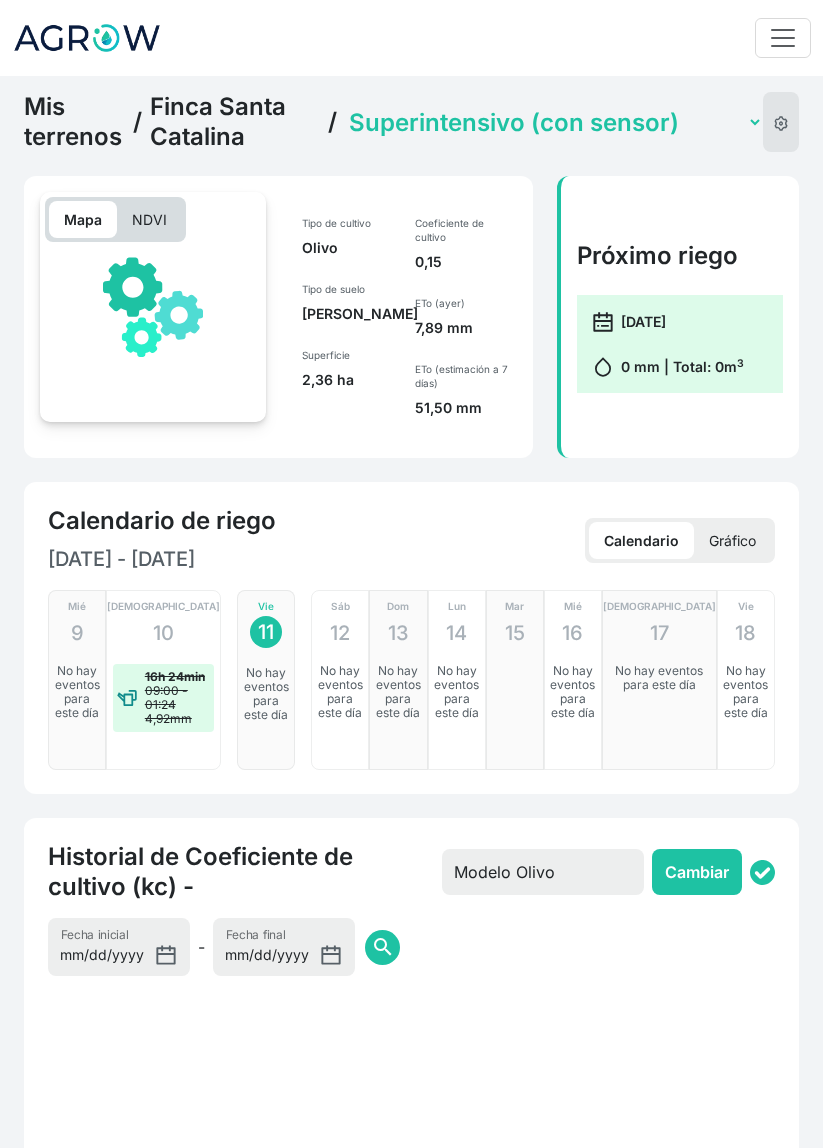select on "2607" 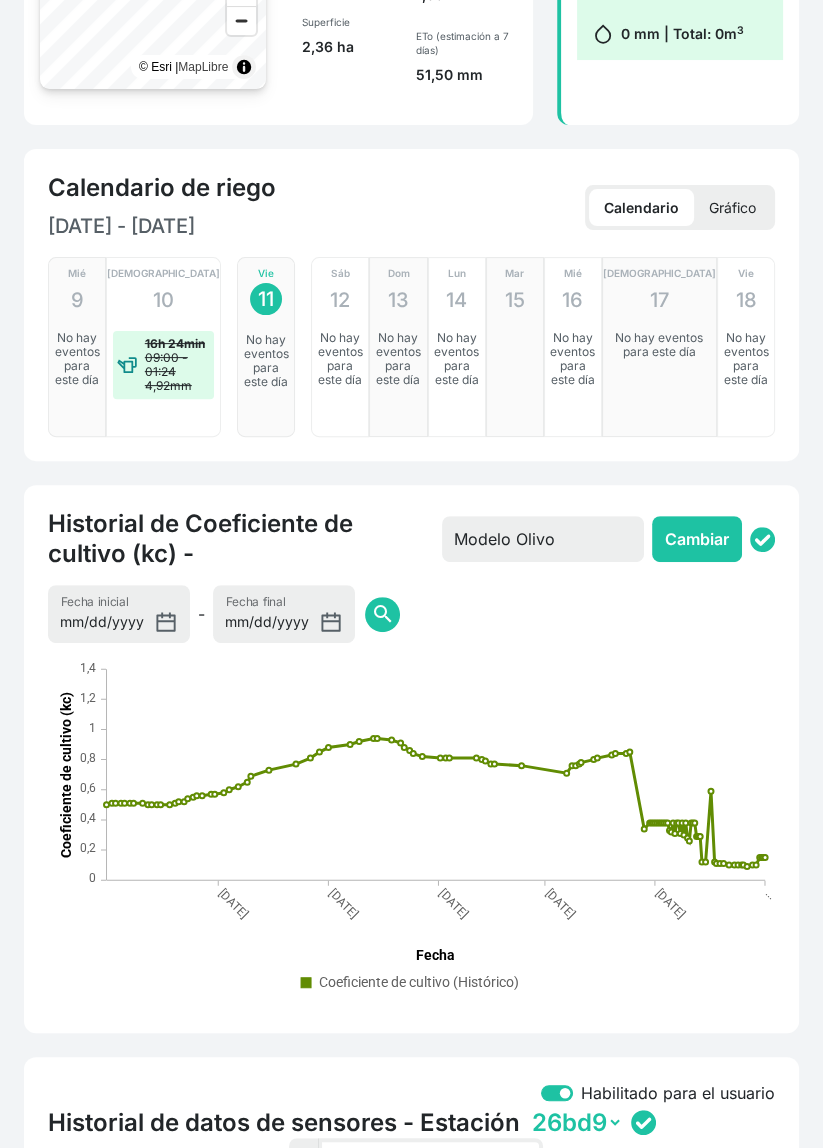 scroll, scrollTop: 0, scrollLeft: 0, axis: both 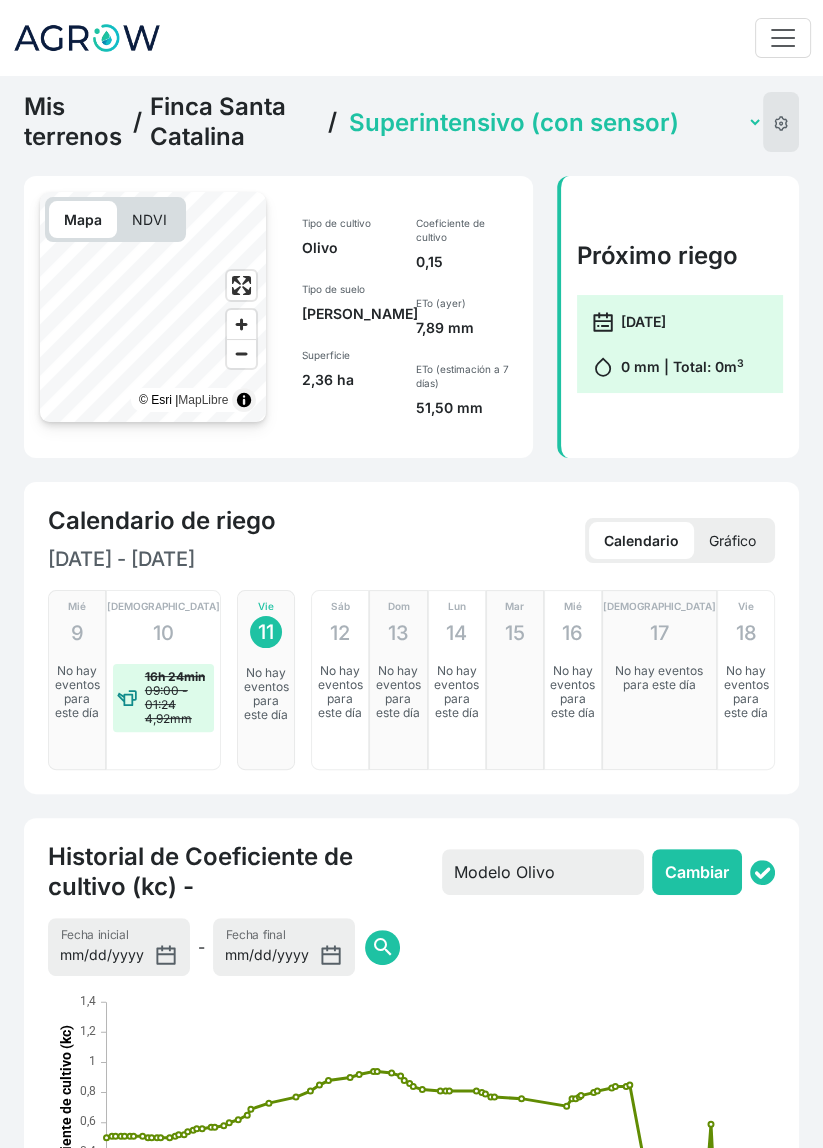 click on "Secano 1   Secano 2   Sector 1 La Colada (con sensor)   Sector 2 Chopera (con sensor)   Sector 3 Amoladores (con sensor)   Superintensivo (con sensor)" 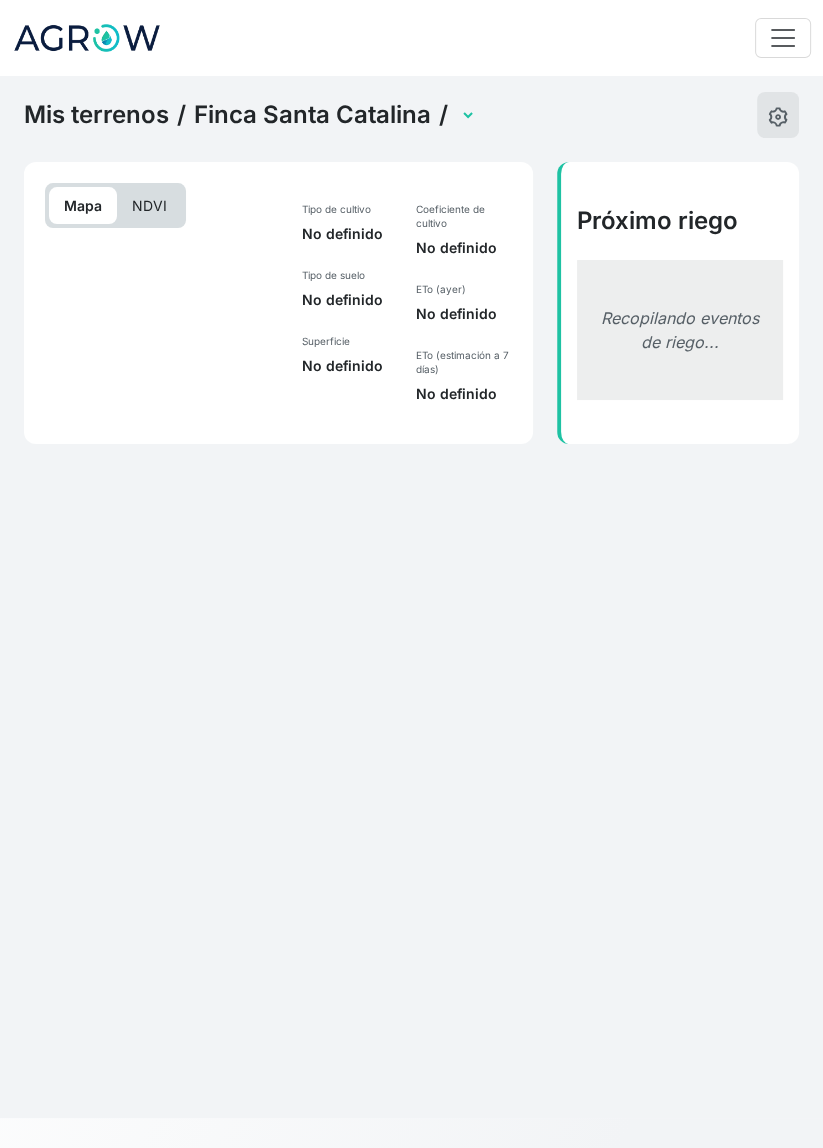 select on "2604" 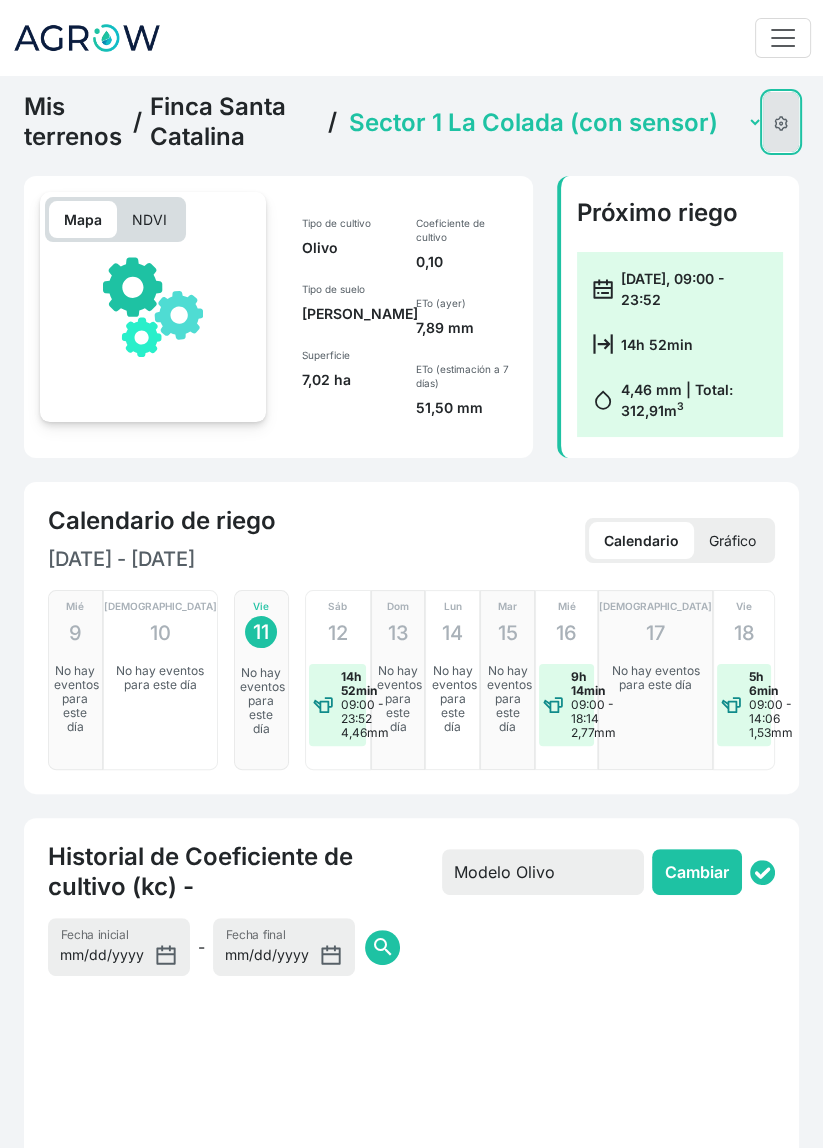 click 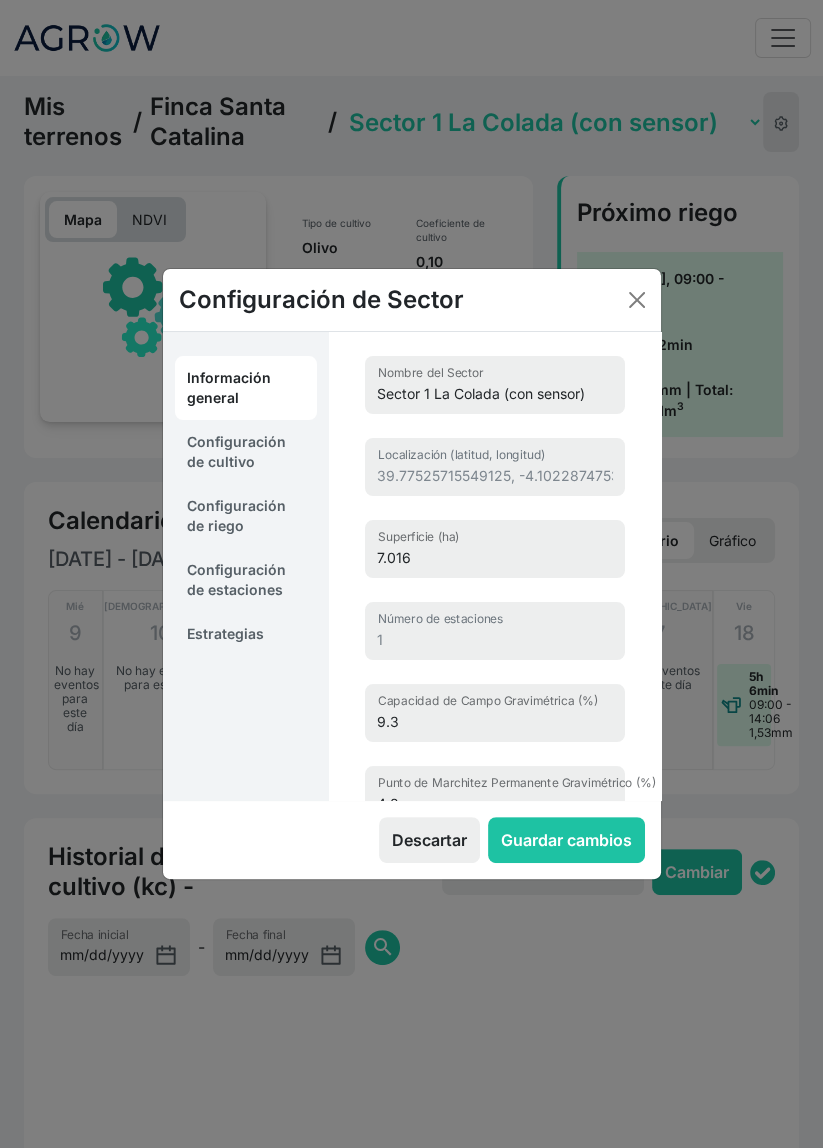 click on "Configuración de riego" at bounding box center [246, 516] 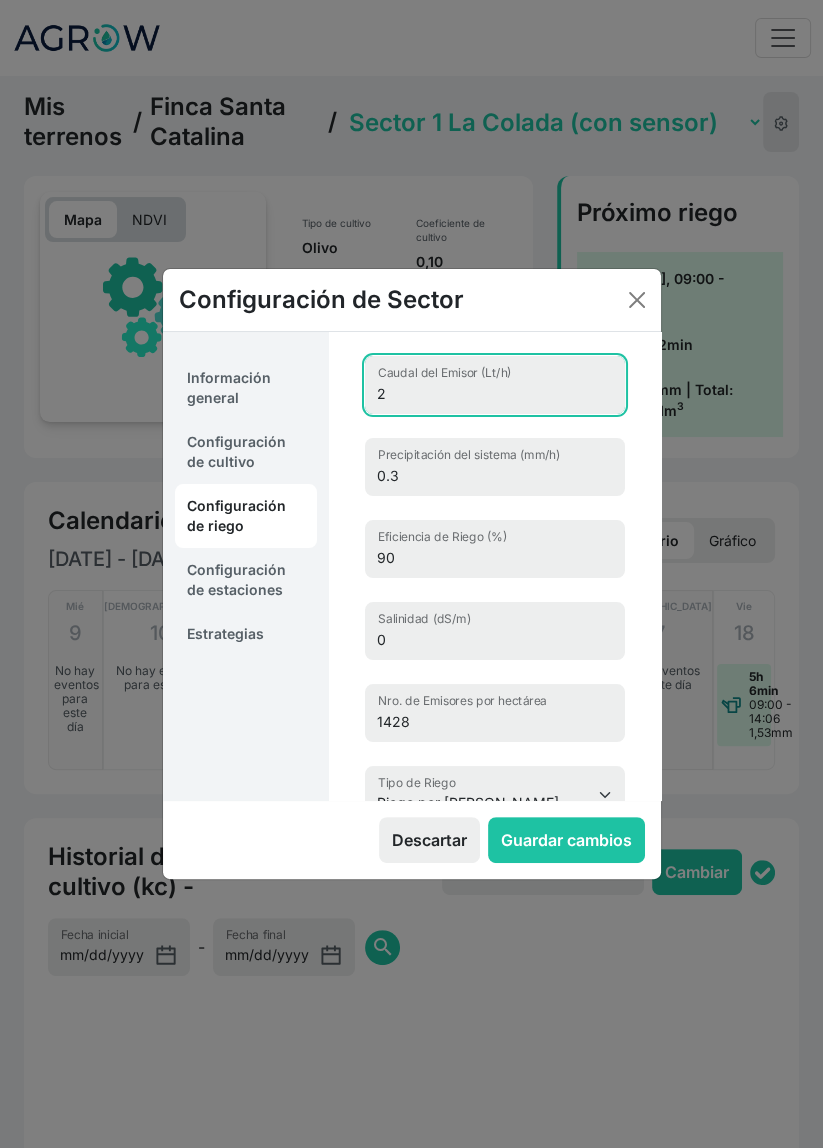 click on "2" at bounding box center [495, 385] 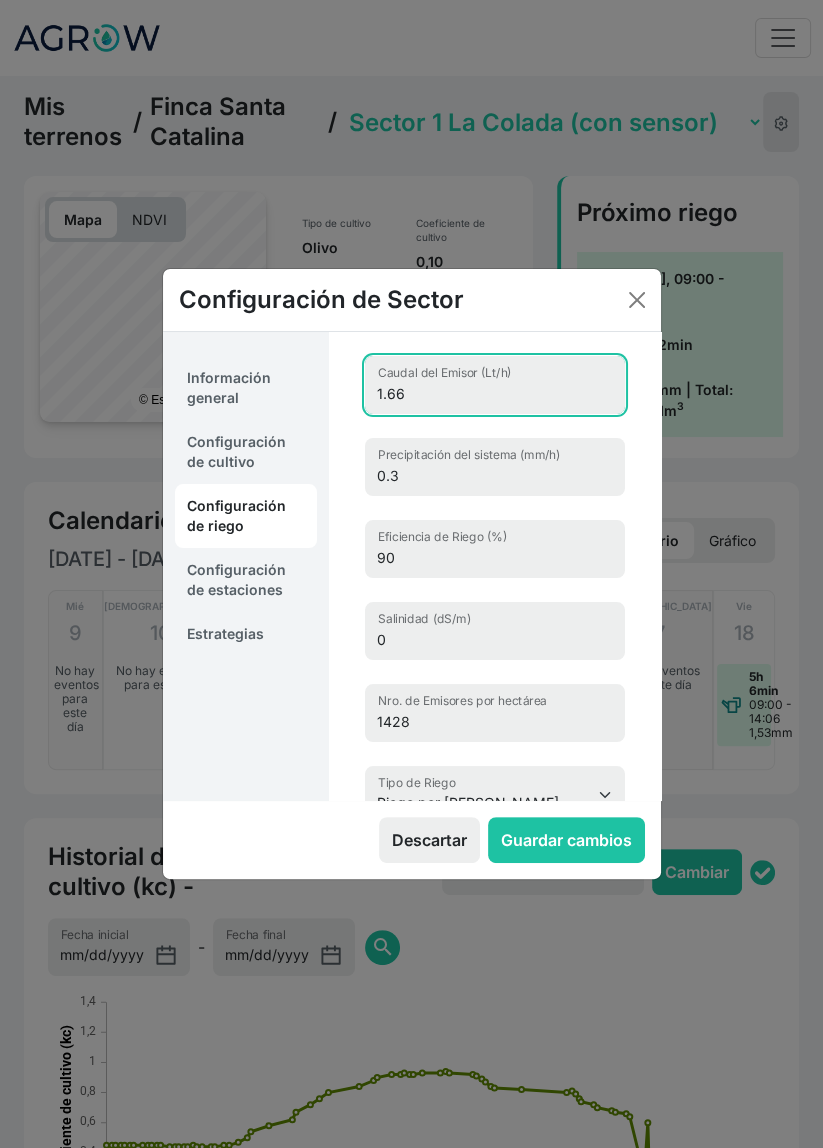 type on "1.66" 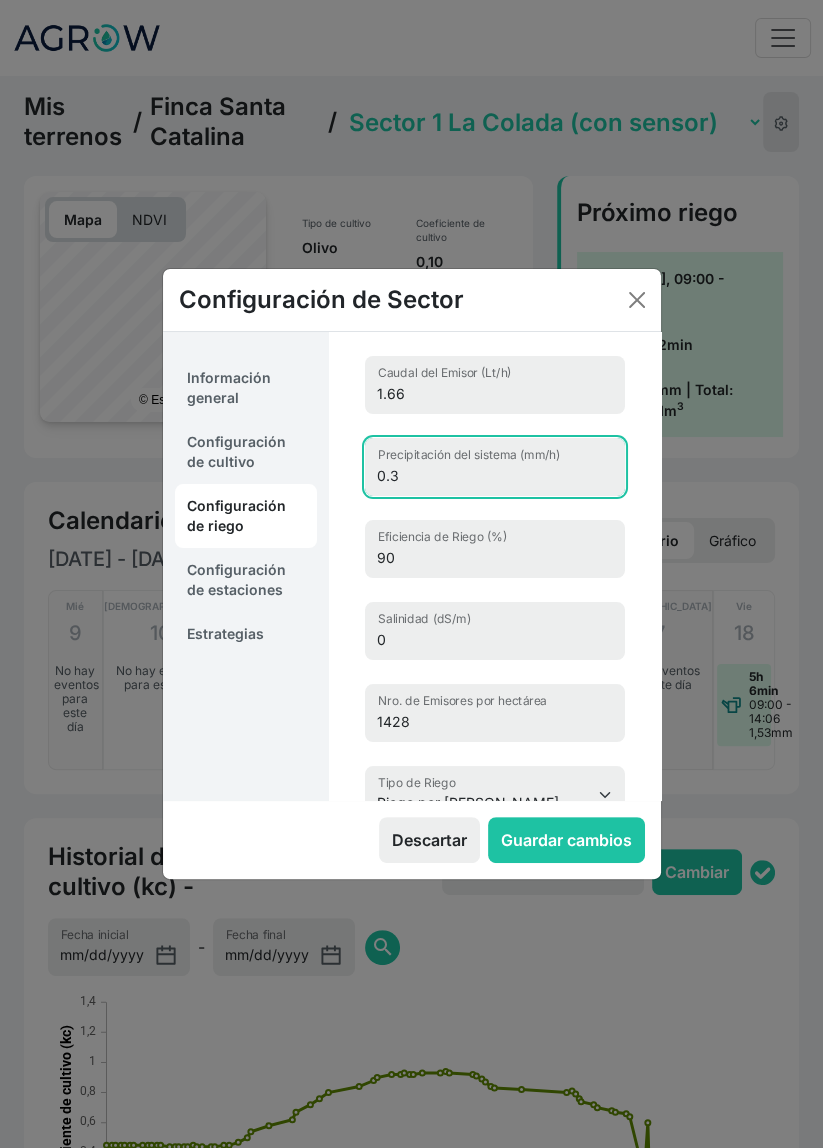 click on "0.3" at bounding box center [495, 467] 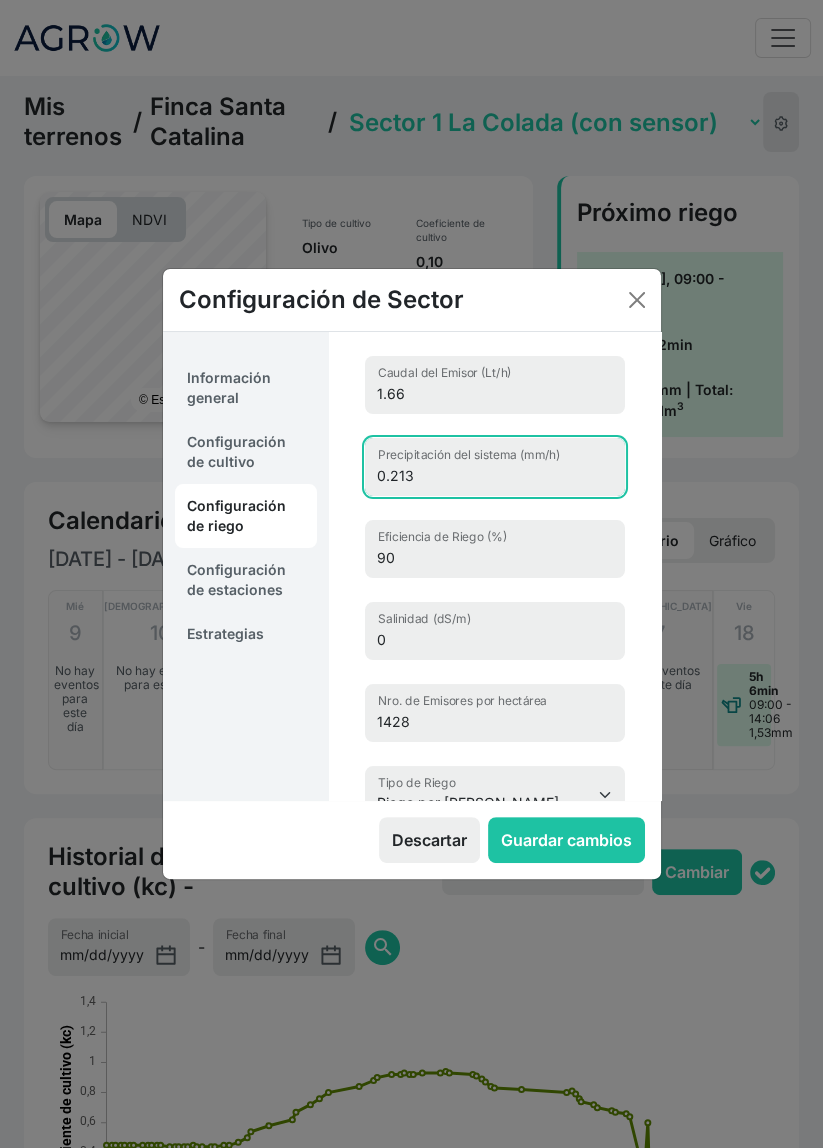 type on "0.213" 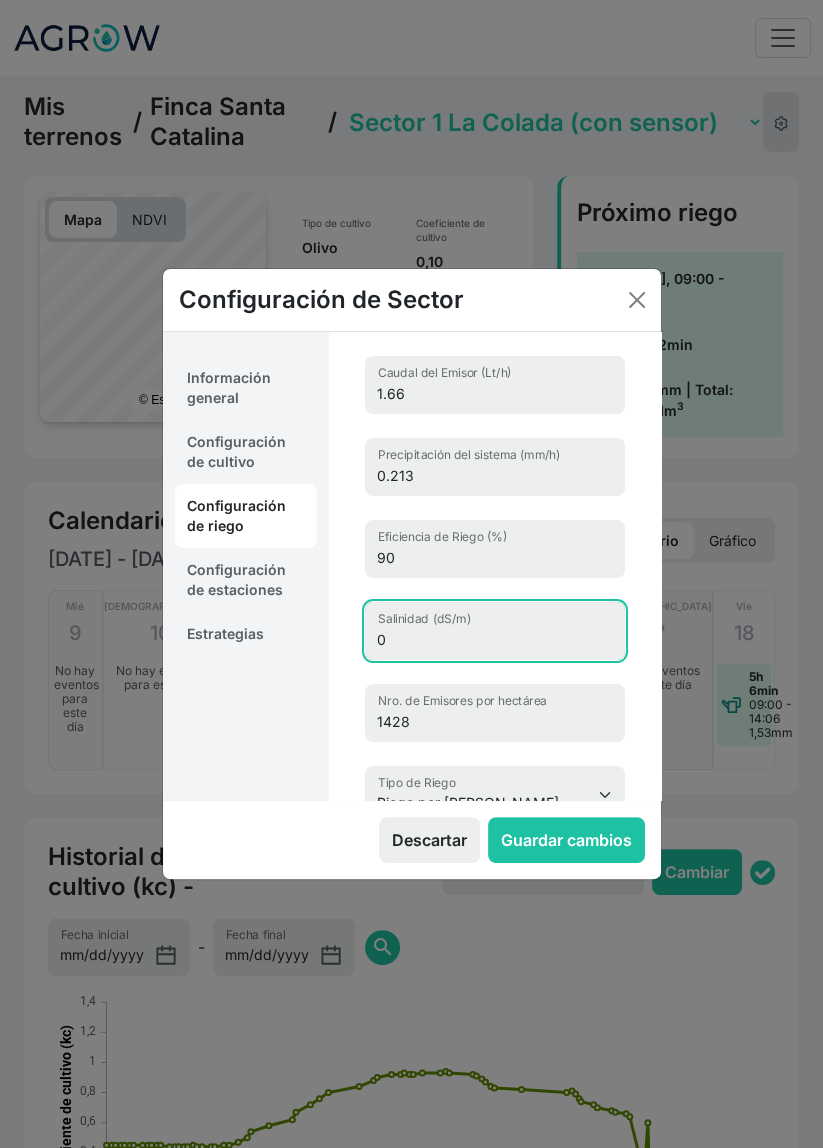 click on "0" at bounding box center (495, 631) 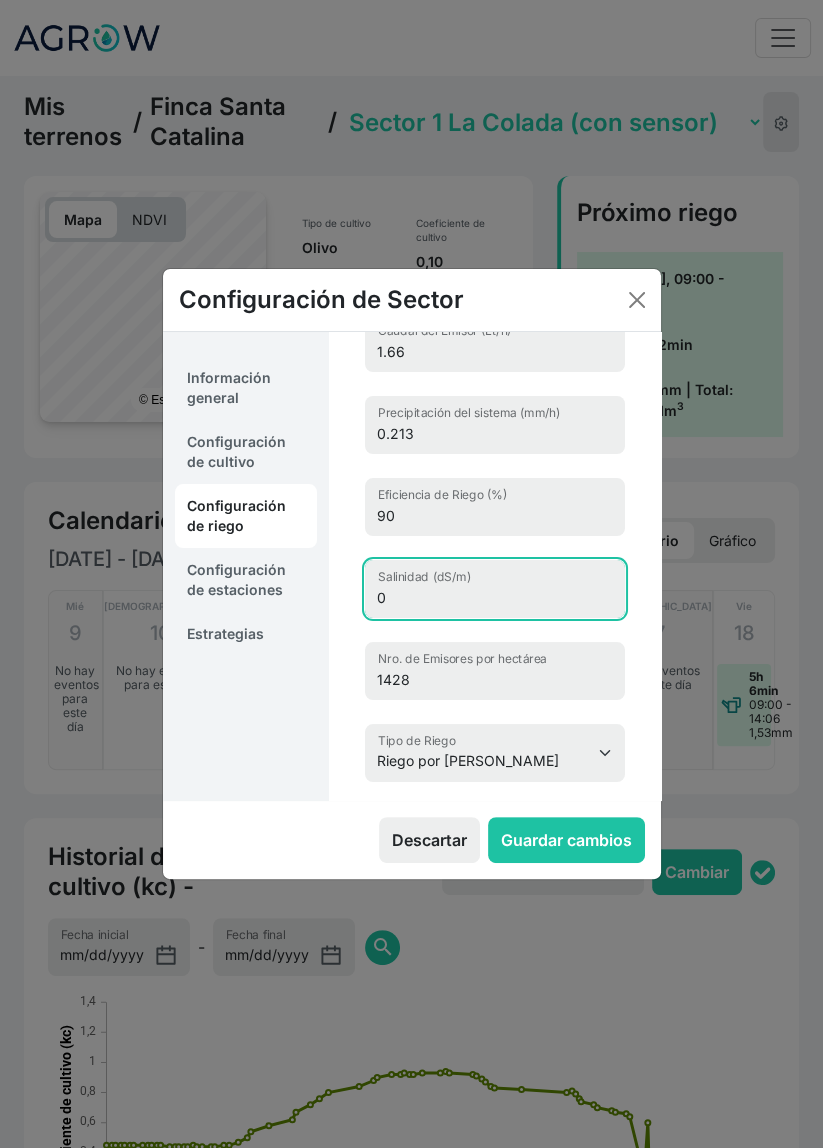scroll, scrollTop: 48, scrollLeft: 0, axis: vertical 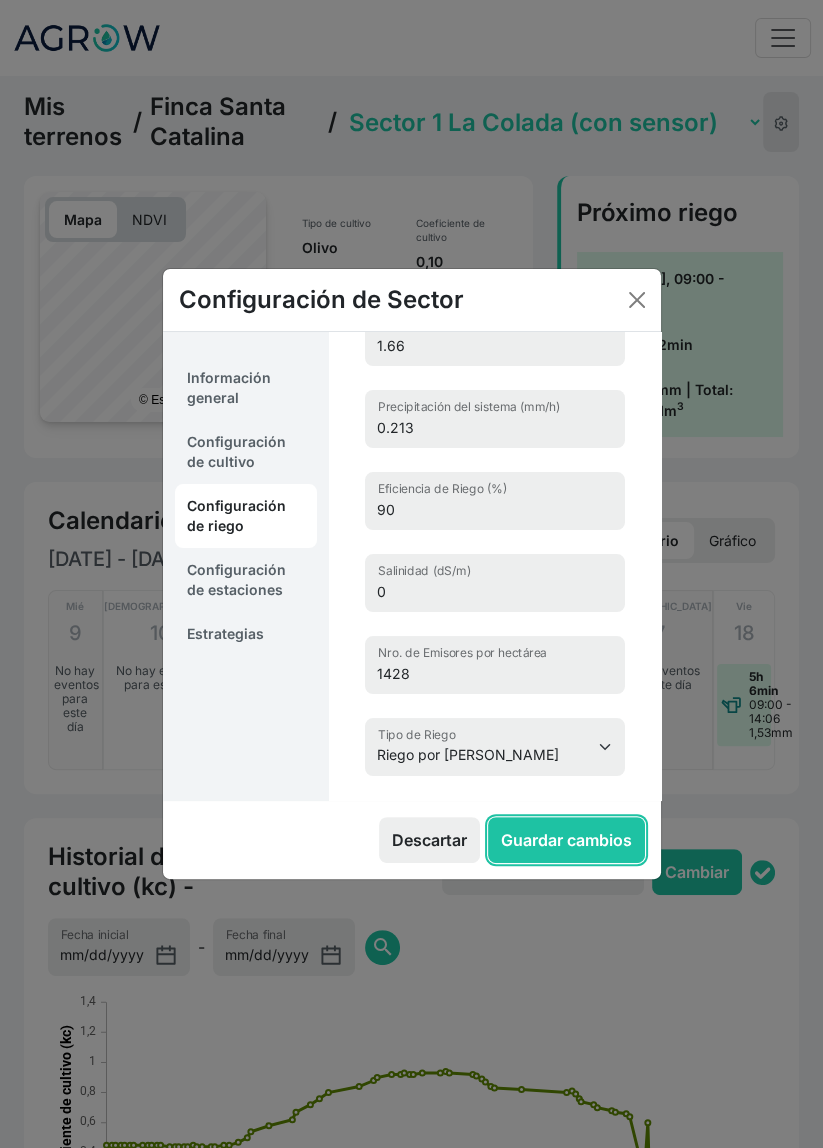 click on "Guardar cambios" at bounding box center (566, 840) 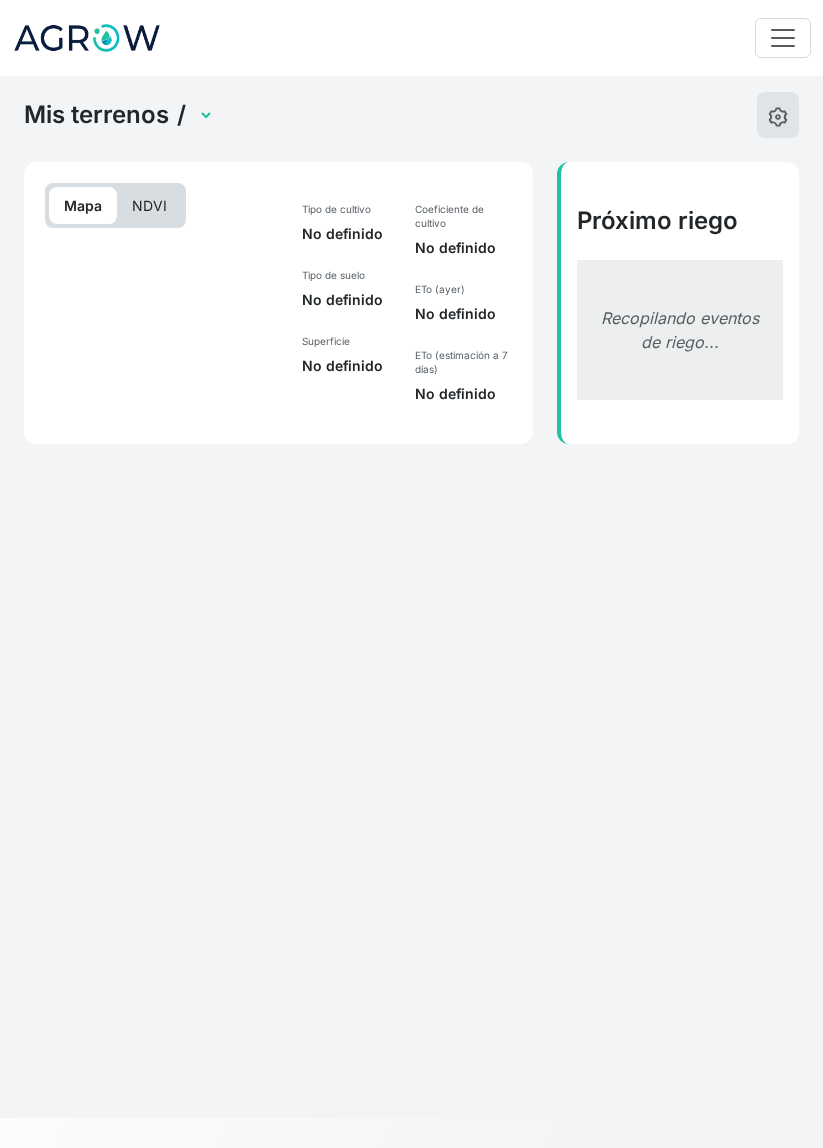 scroll, scrollTop: 0, scrollLeft: 0, axis: both 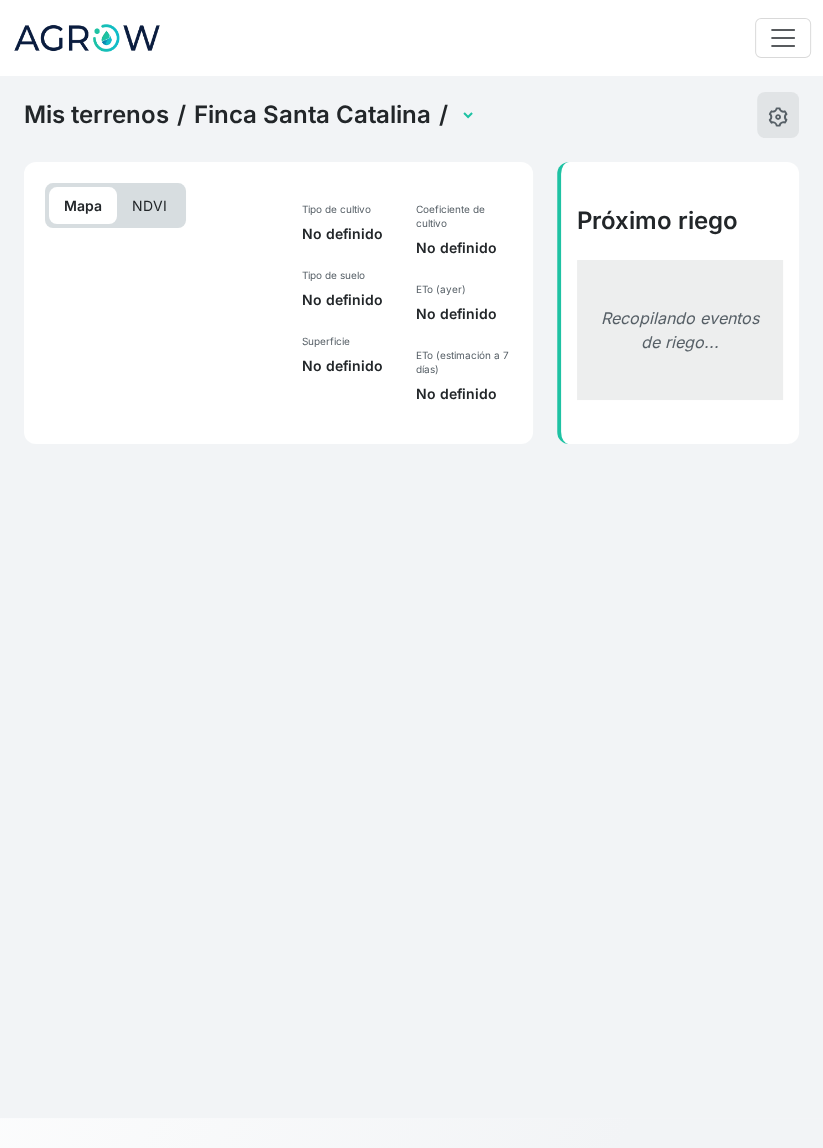 select on "2604" 